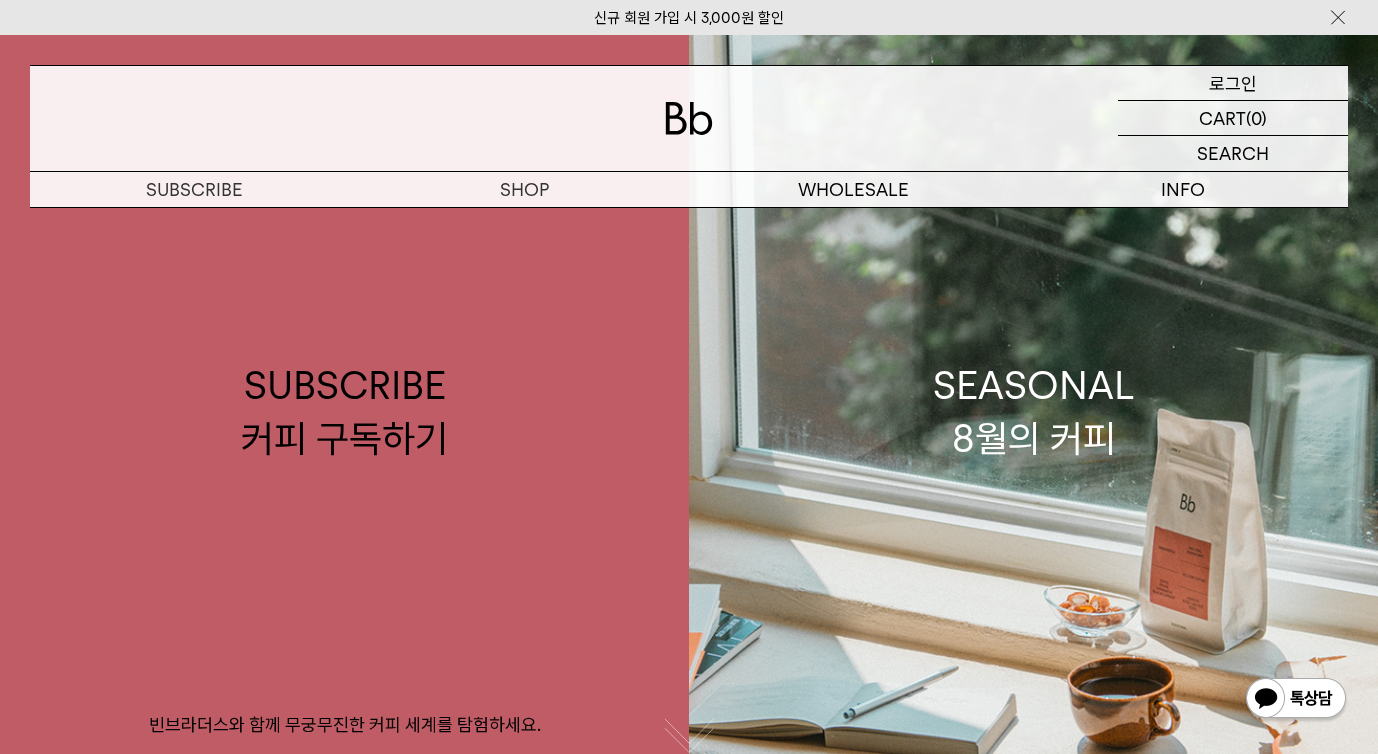 scroll, scrollTop: 0, scrollLeft: 0, axis: both 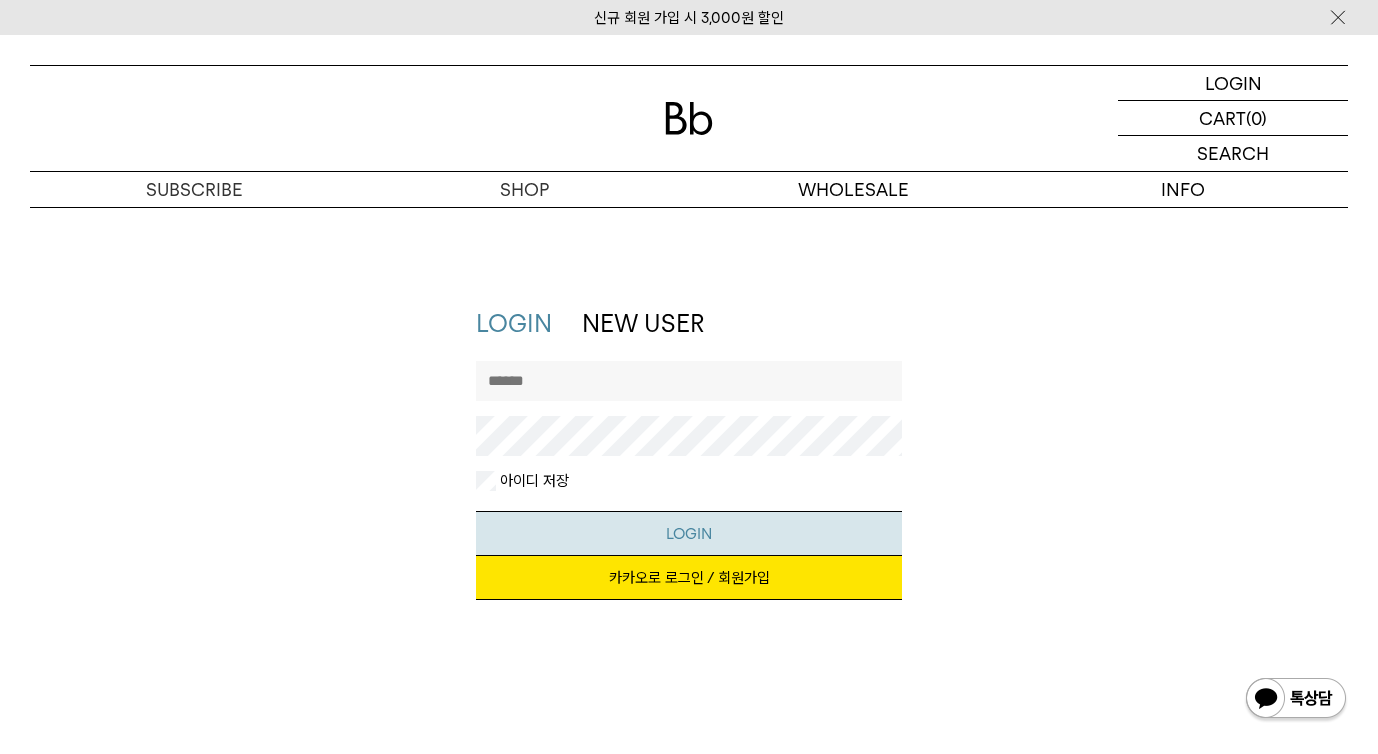 type on "******" 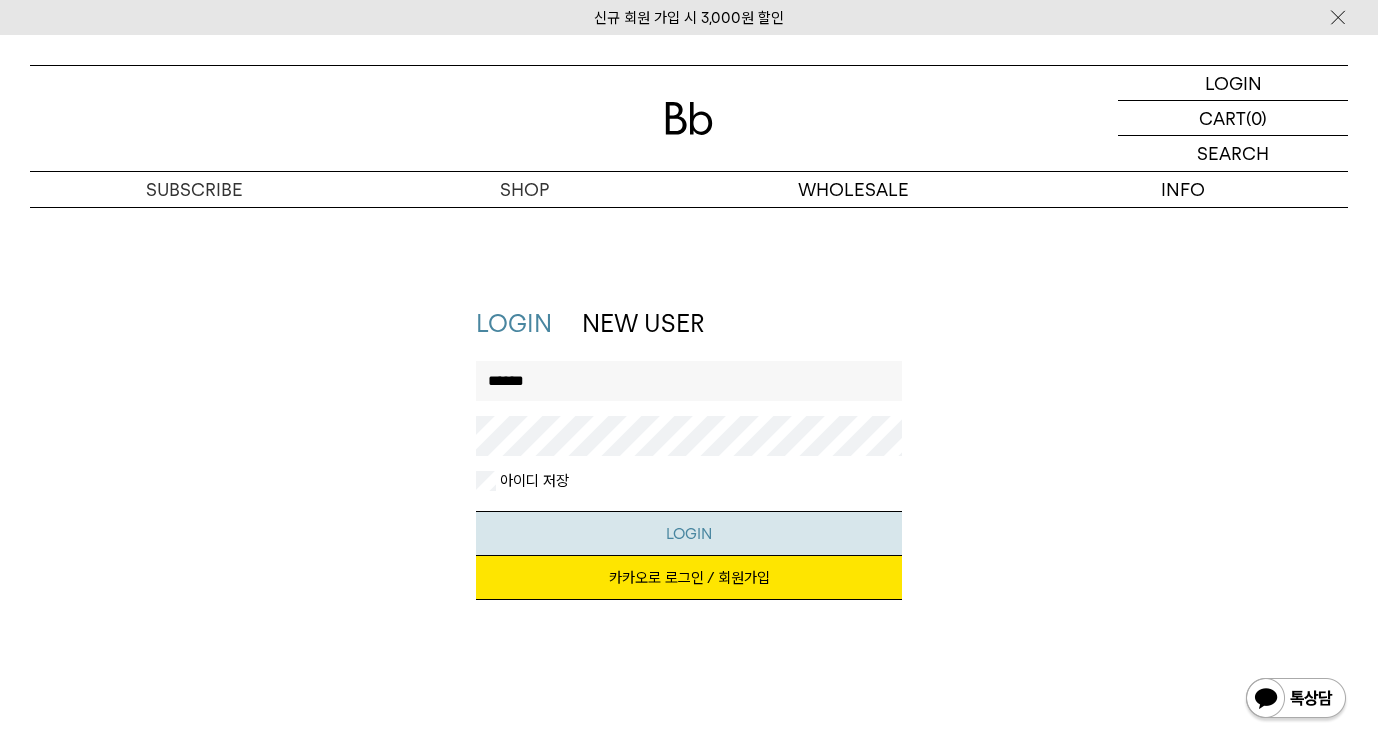 click on "LOGIN" at bounding box center [689, 533] 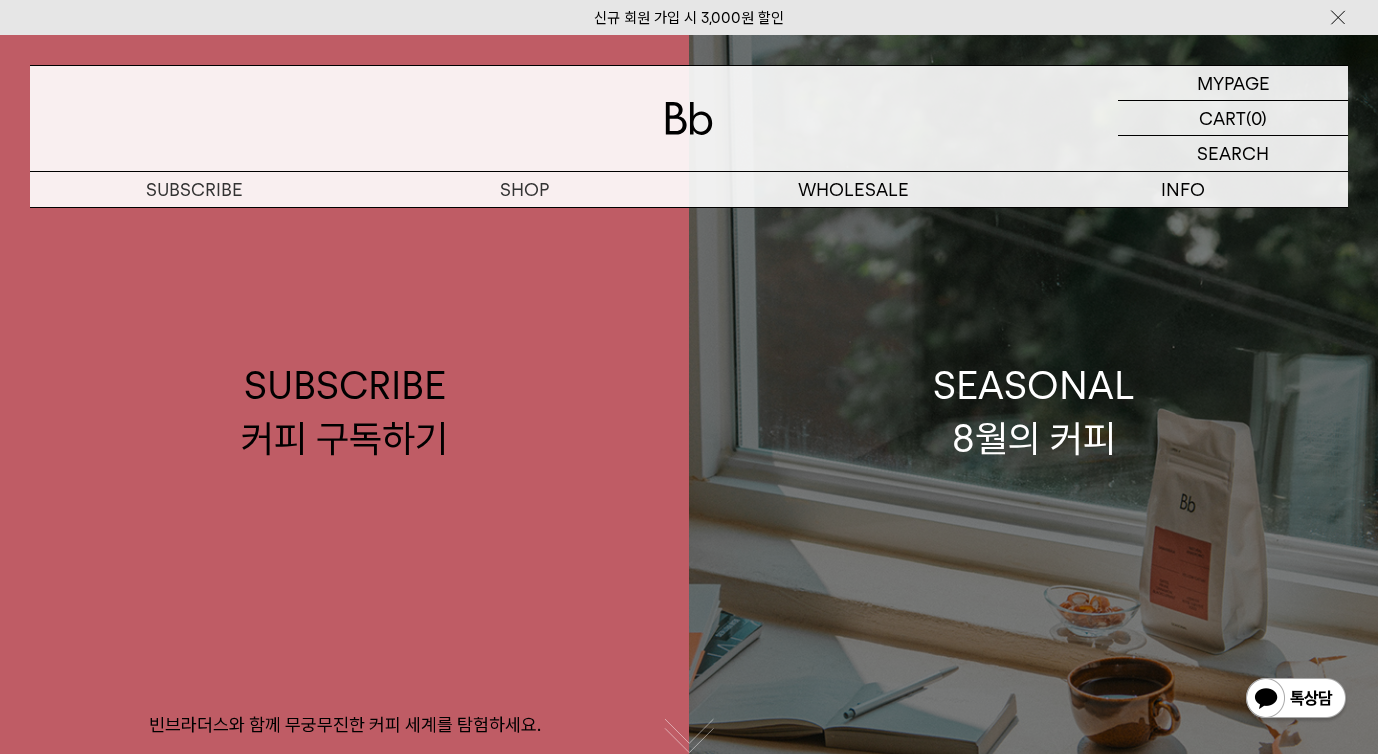 scroll, scrollTop: 0, scrollLeft: 0, axis: both 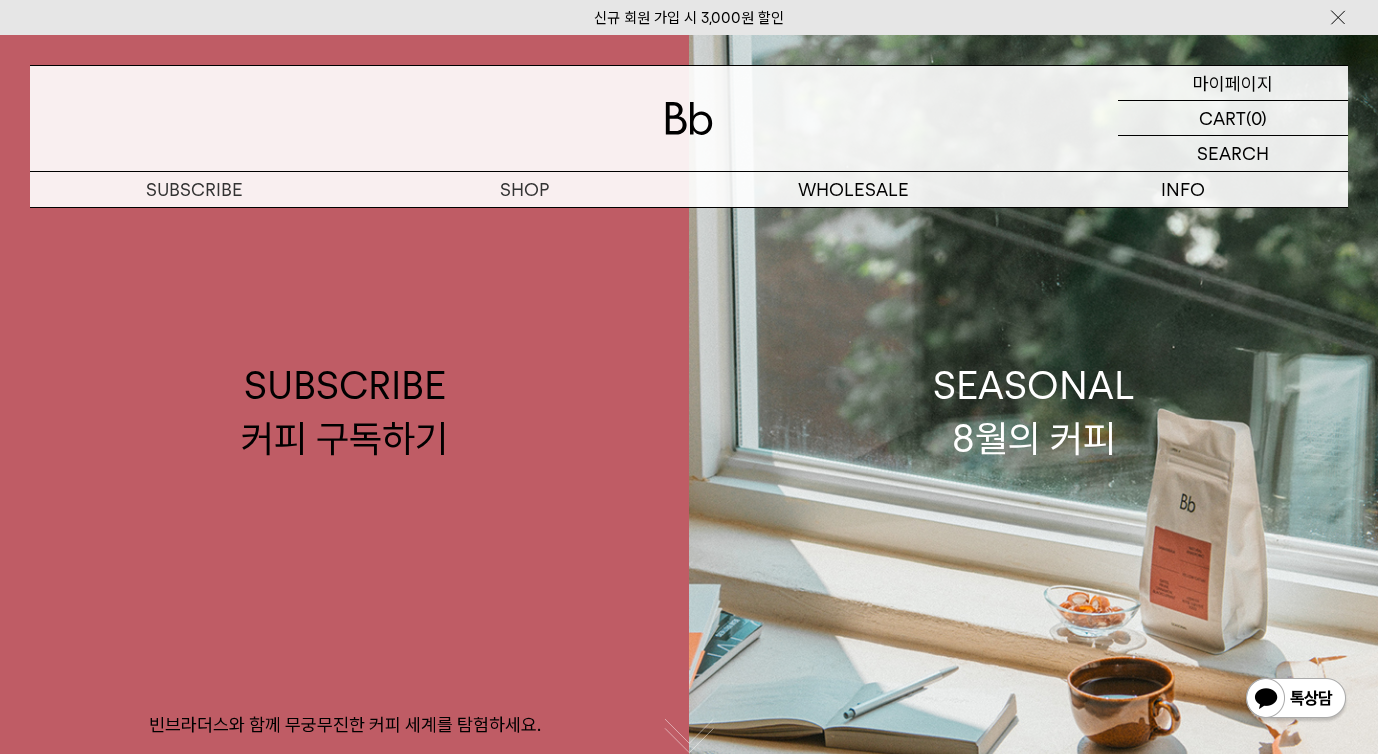 click on "마이페이지" at bounding box center (1233, 83) 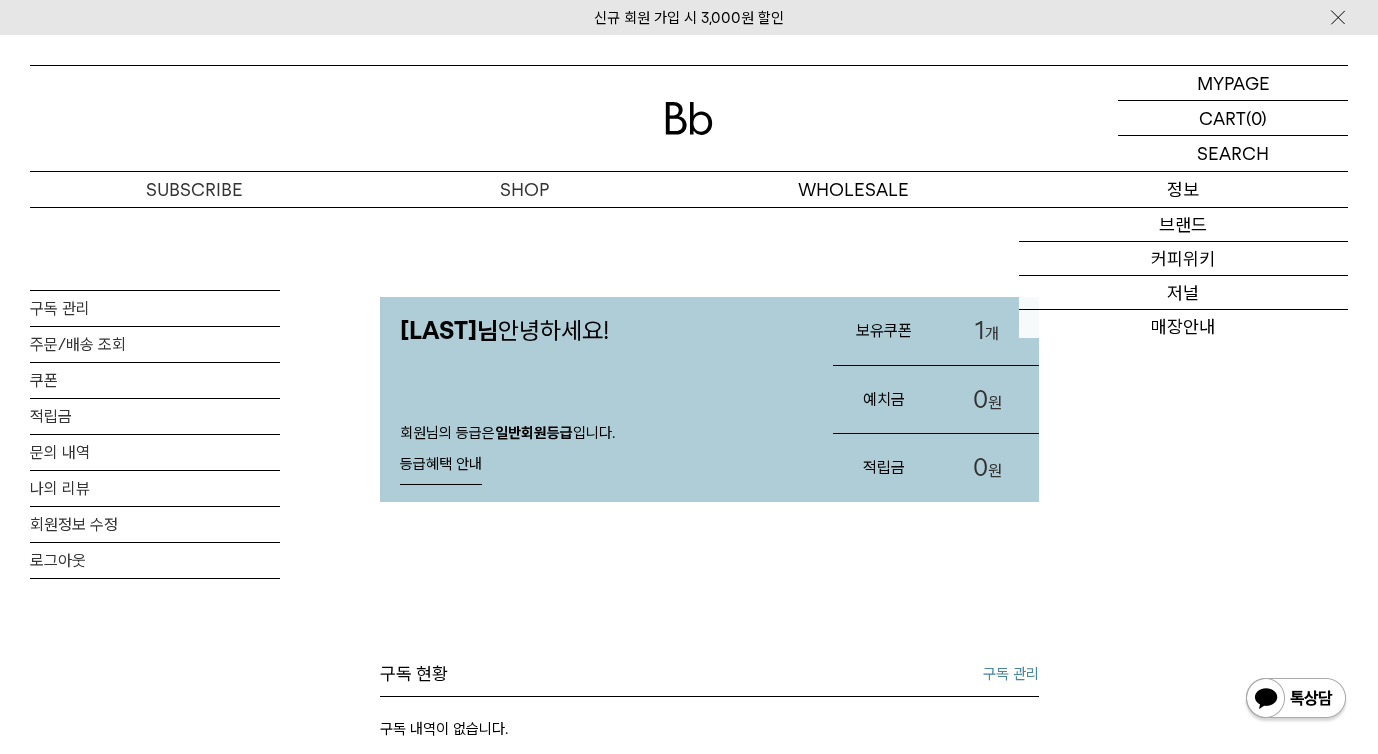 scroll, scrollTop: 0, scrollLeft: 0, axis: both 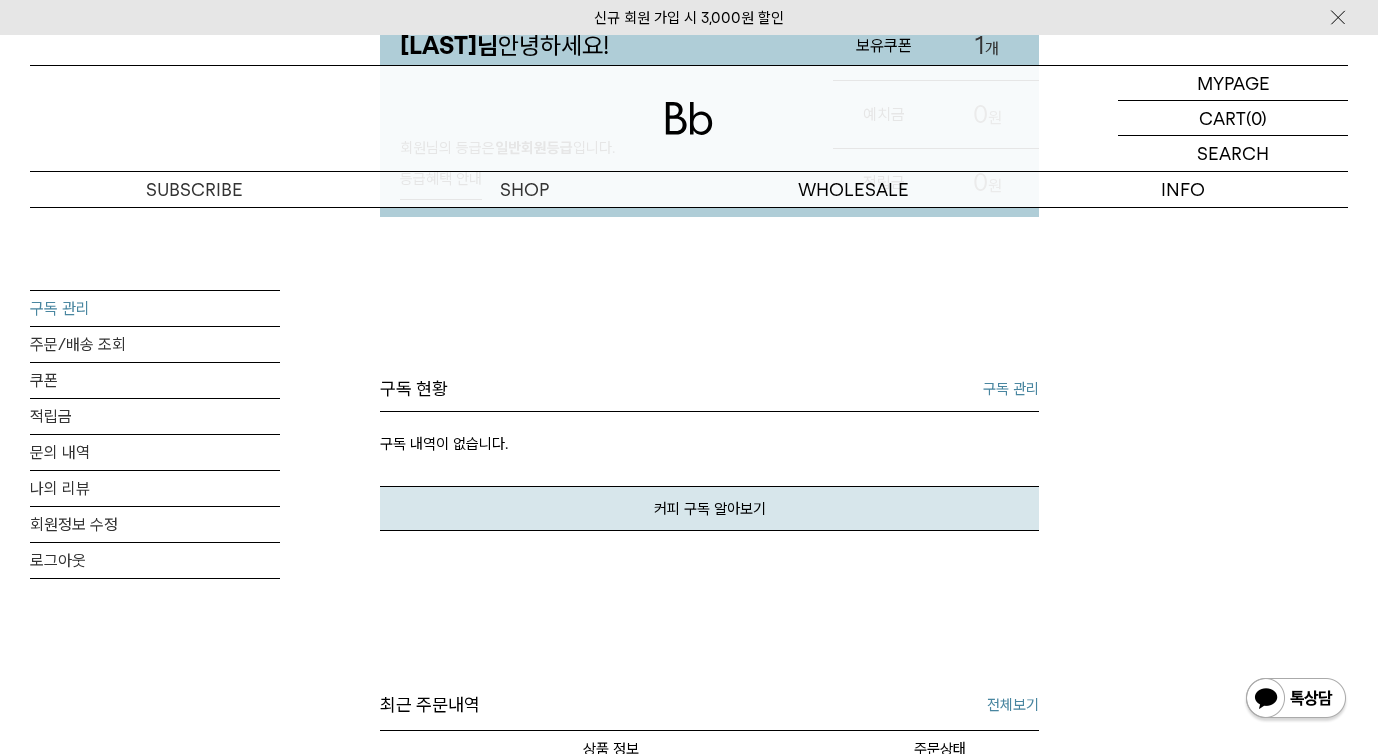 click on "구독 관리" at bounding box center [155, 308] 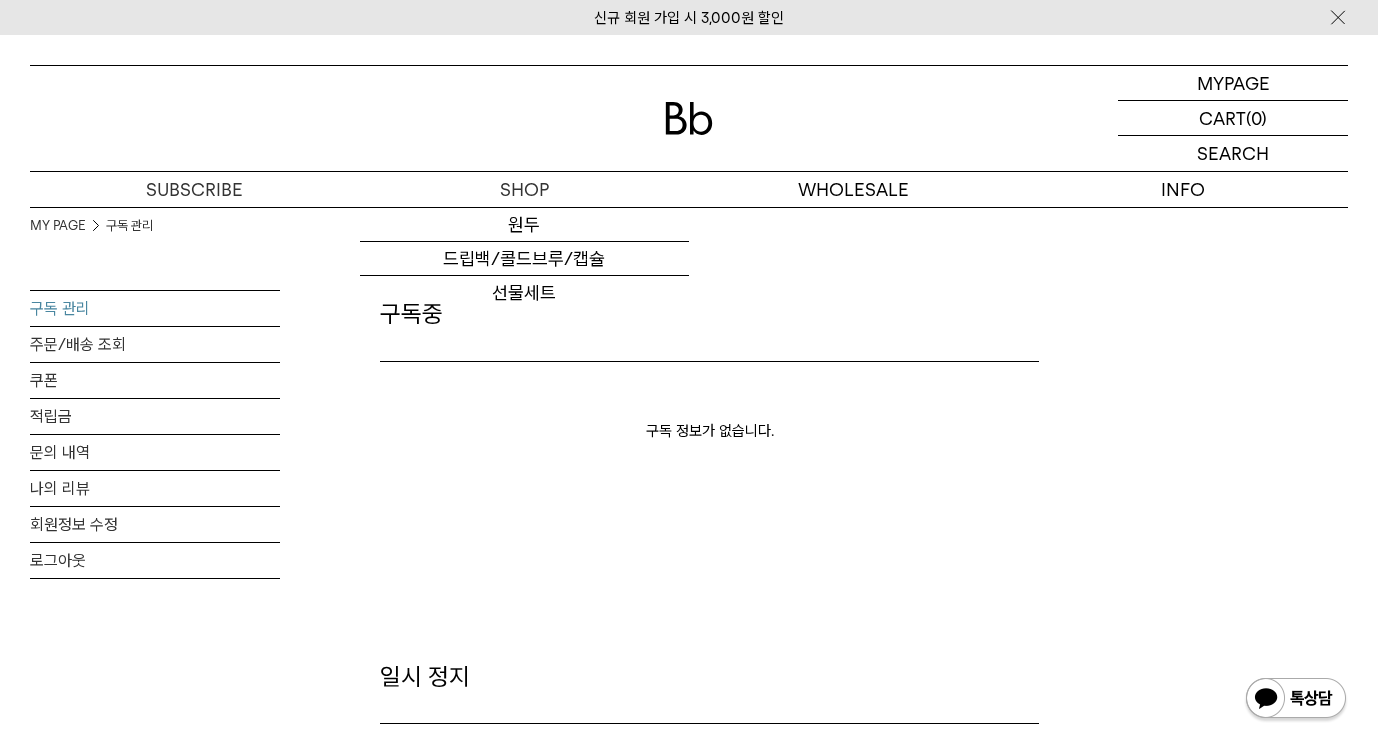scroll, scrollTop: 0, scrollLeft: 0, axis: both 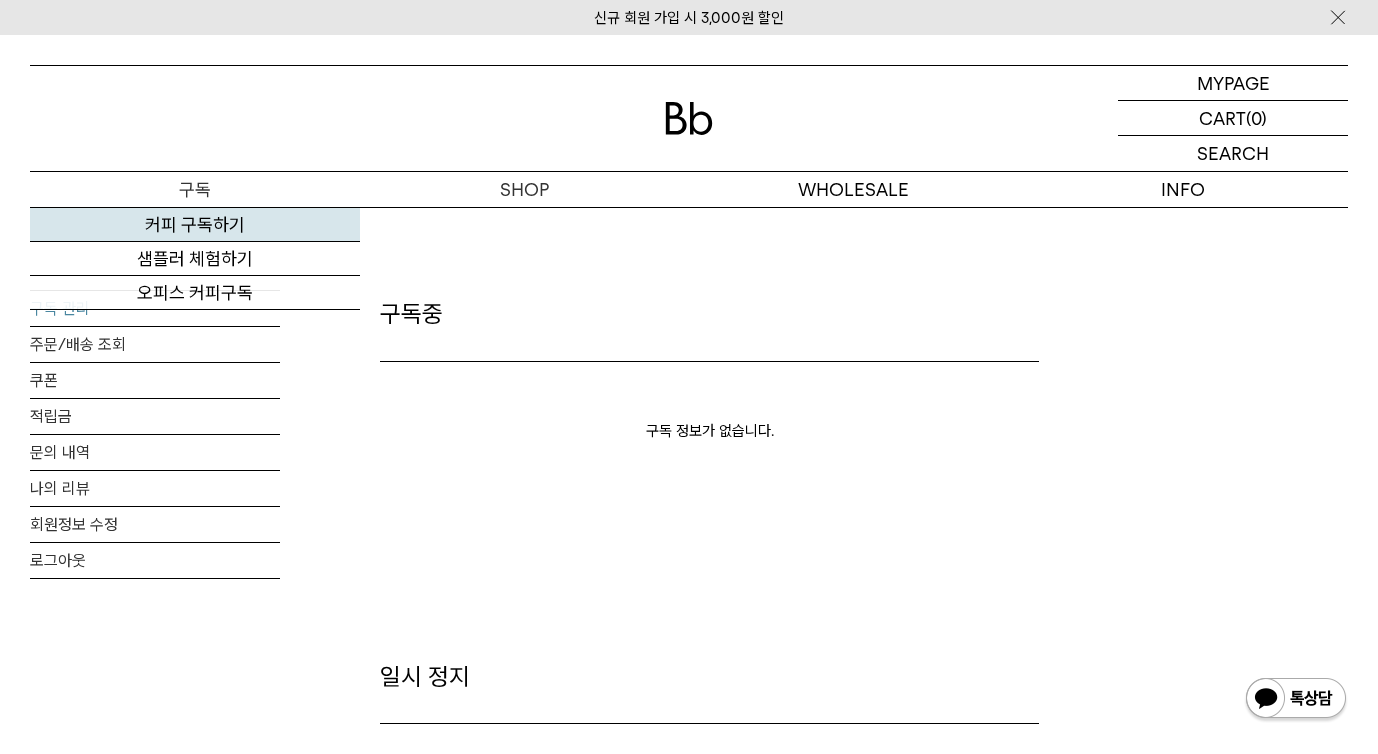 type on "******" 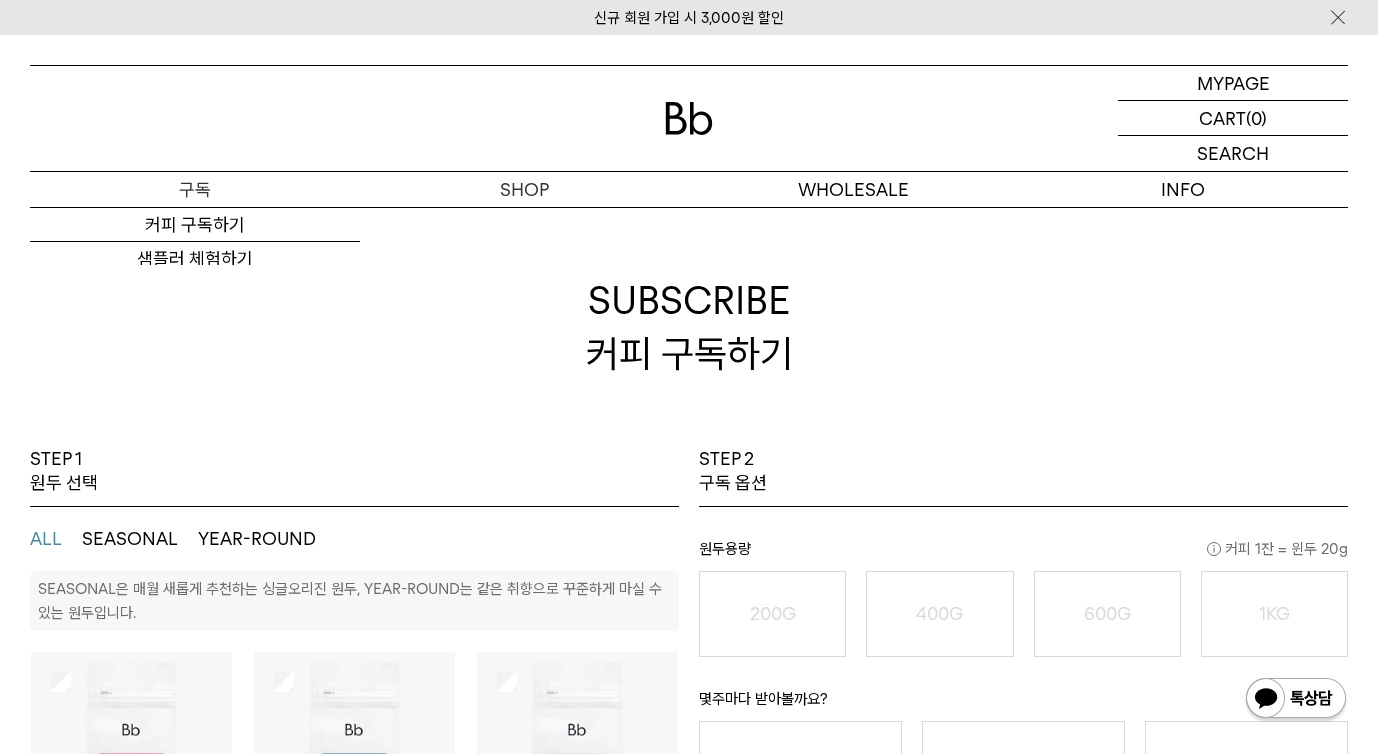 scroll, scrollTop: 0, scrollLeft: 0, axis: both 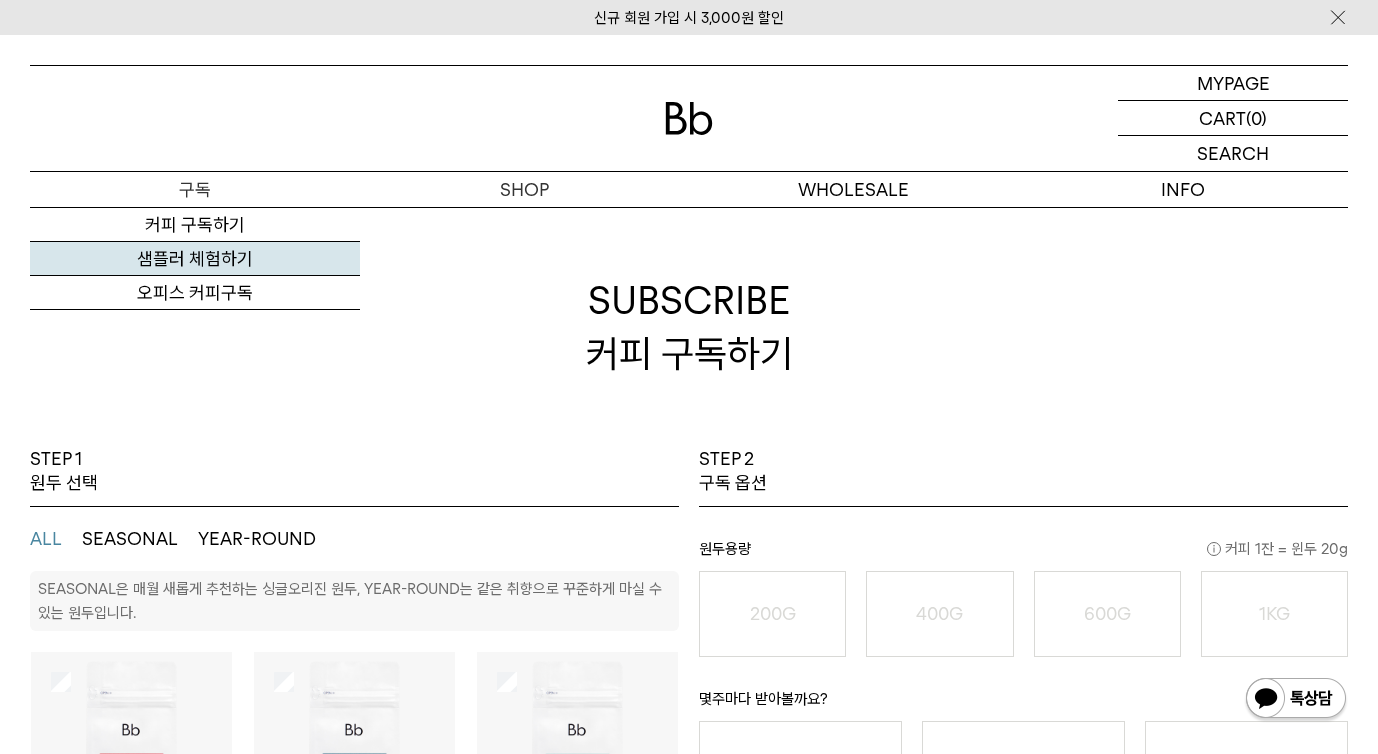 click on "샘플러 체험하기" at bounding box center (195, 259) 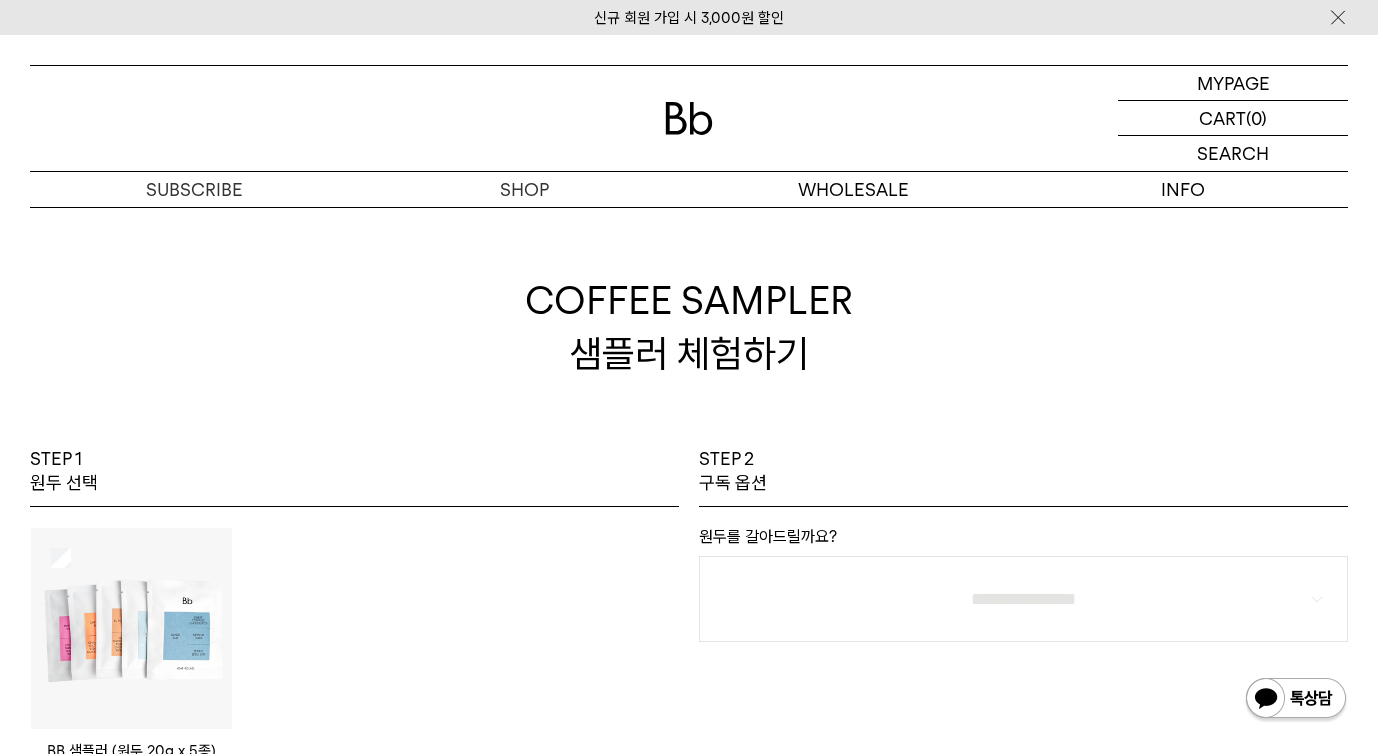 scroll, scrollTop: 0, scrollLeft: 0, axis: both 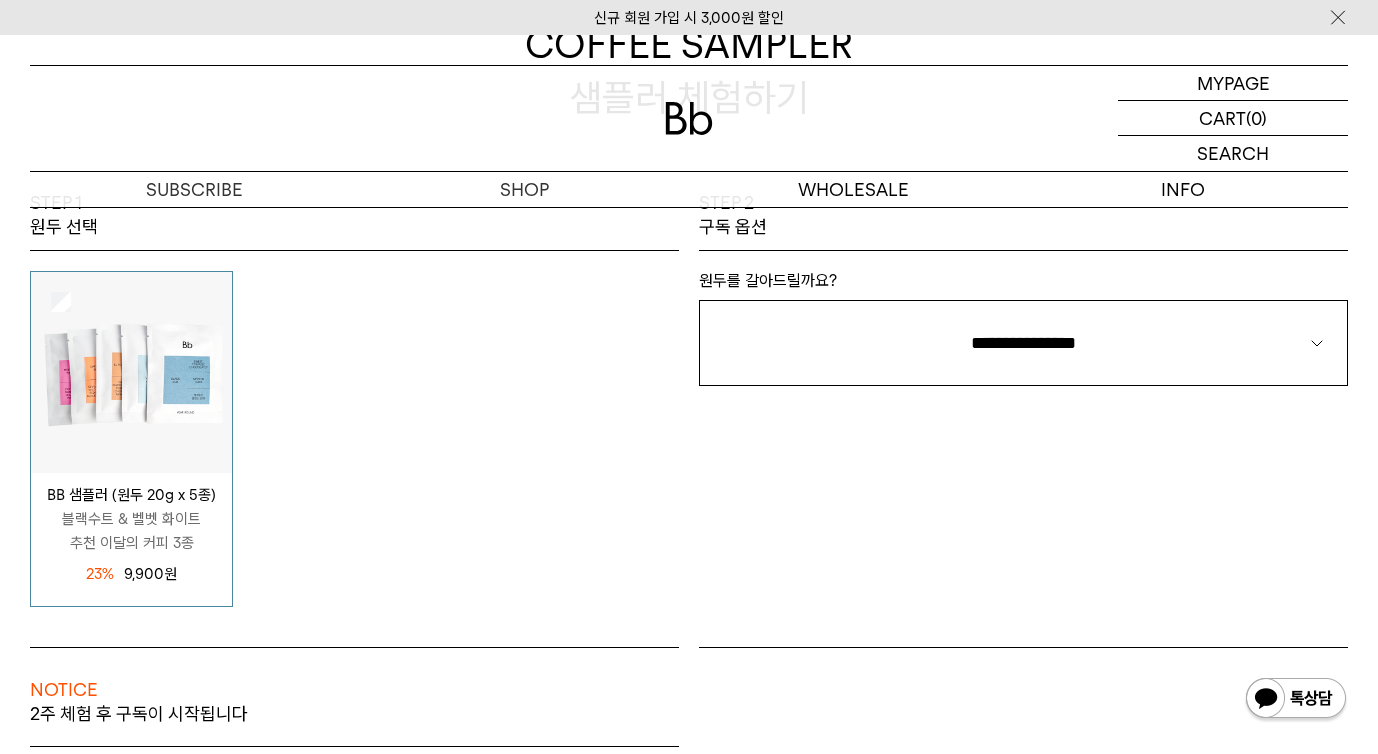 click on "STEP 2 구독 옵션
원두를 갈아드릴까요?
[BRAND]
[BRAND]
**
[BRAND]
[BRAND]
[BRAND]
[BRAND]
[BRAND]" at bounding box center [1023, 419] 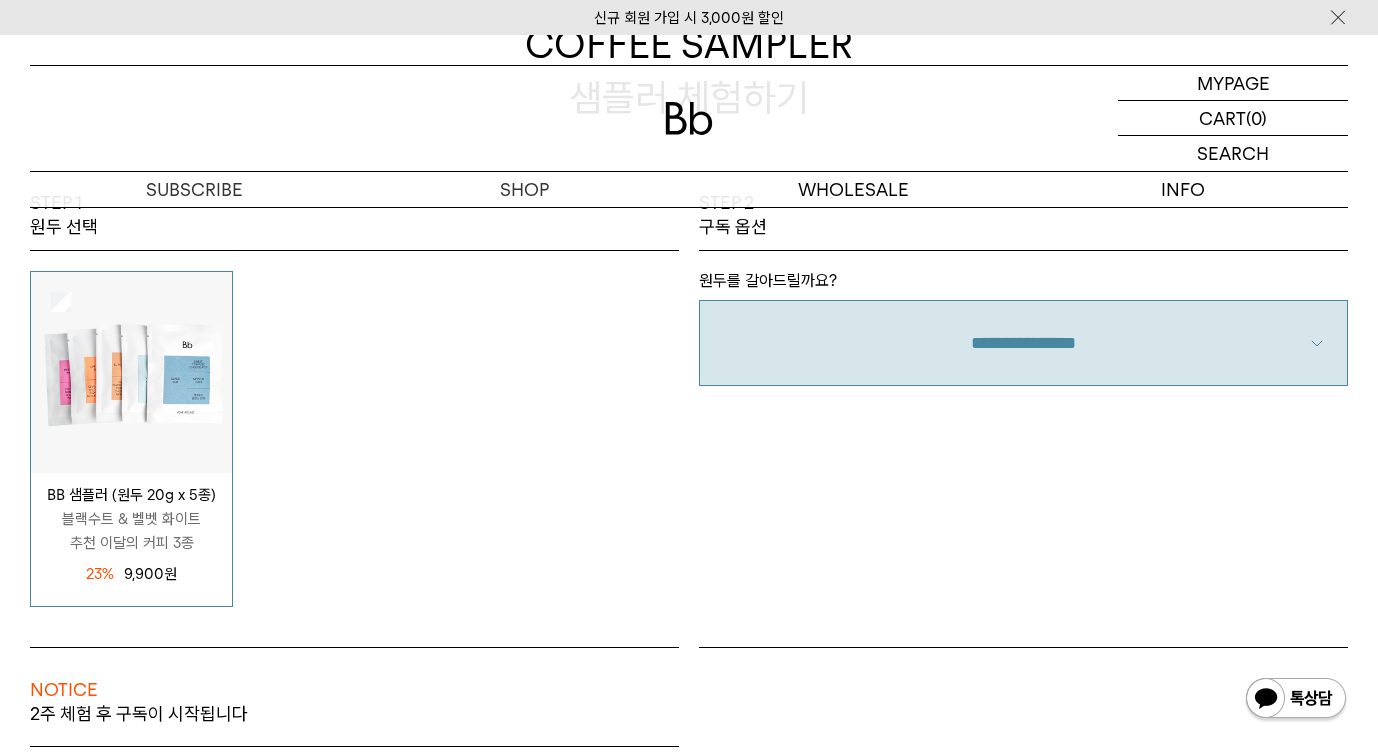 click on "**********" at bounding box center (1023, 343) 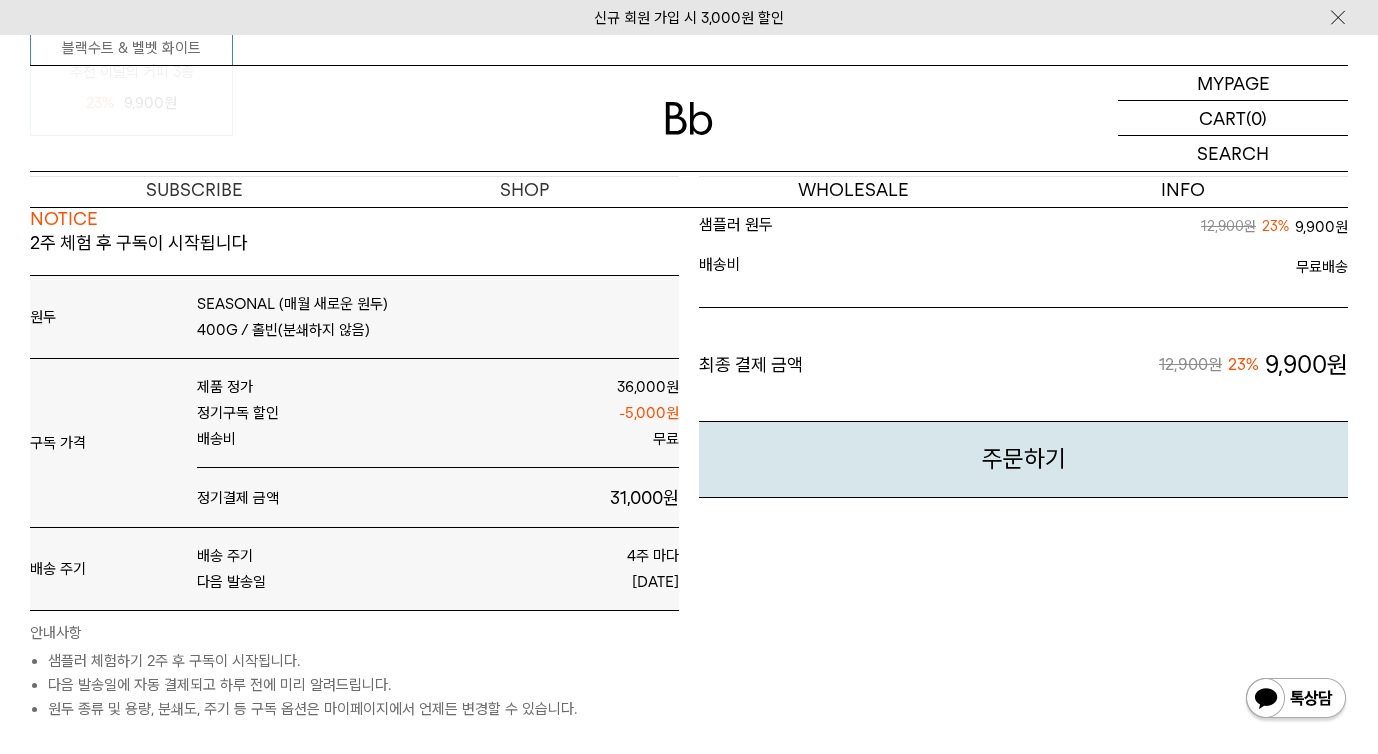 scroll, scrollTop: 726, scrollLeft: 0, axis: vertical 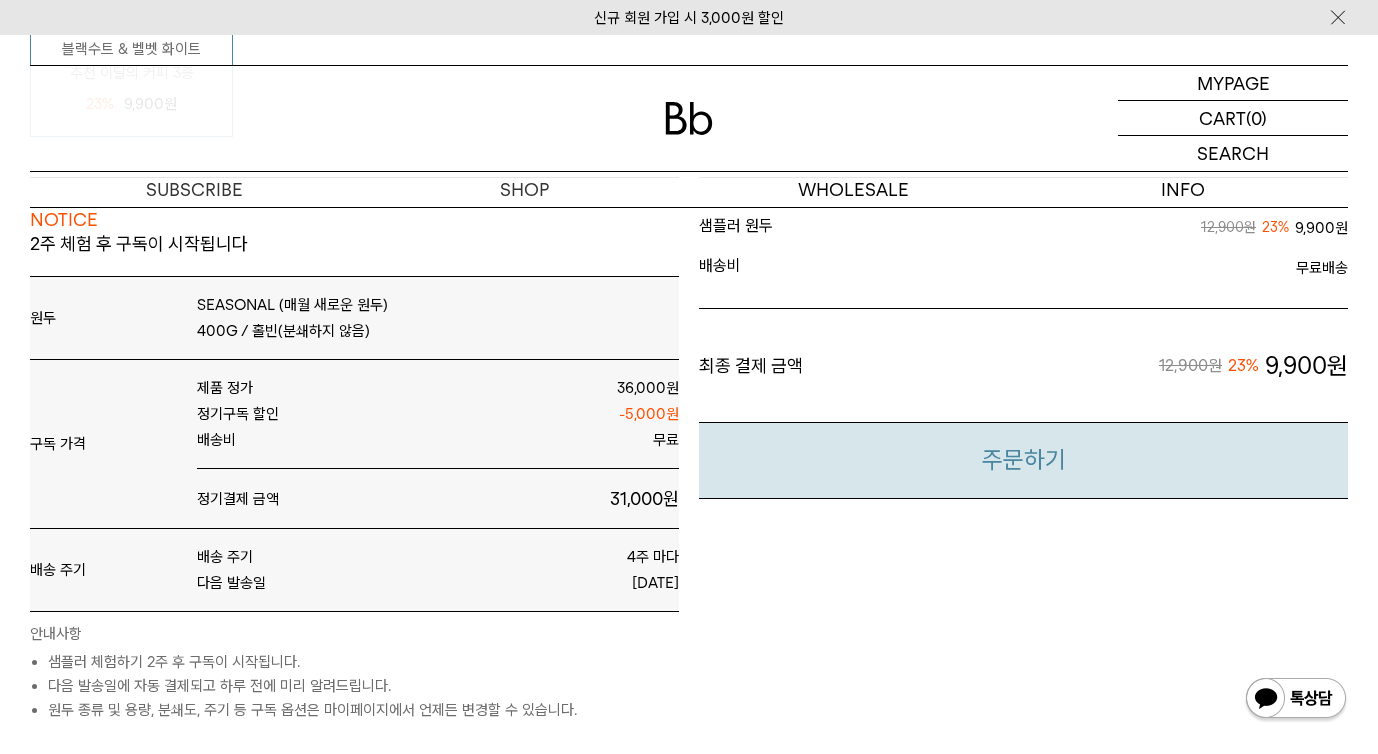 click on "주문하기" at bounding box center [1023, 460] 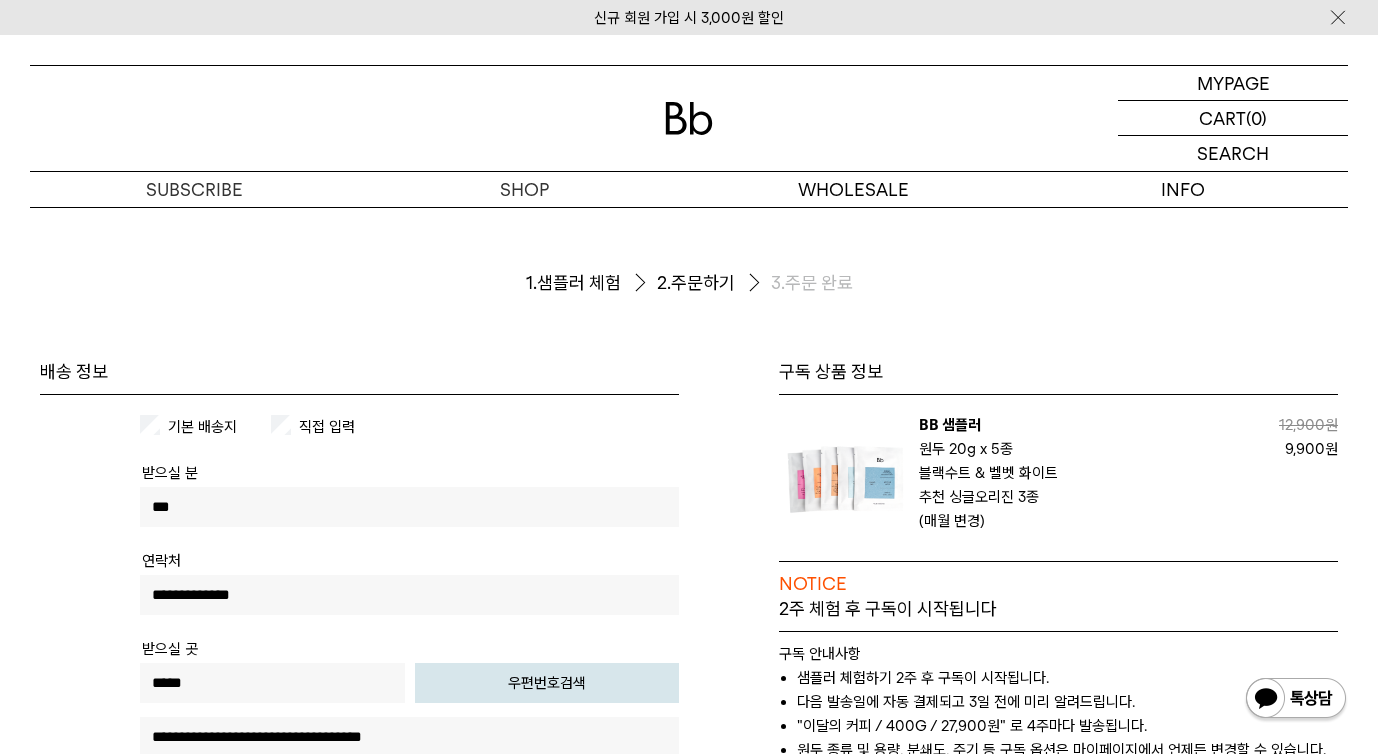 scroll, scrollTop: 0, scrollLeft: 0, axis: both 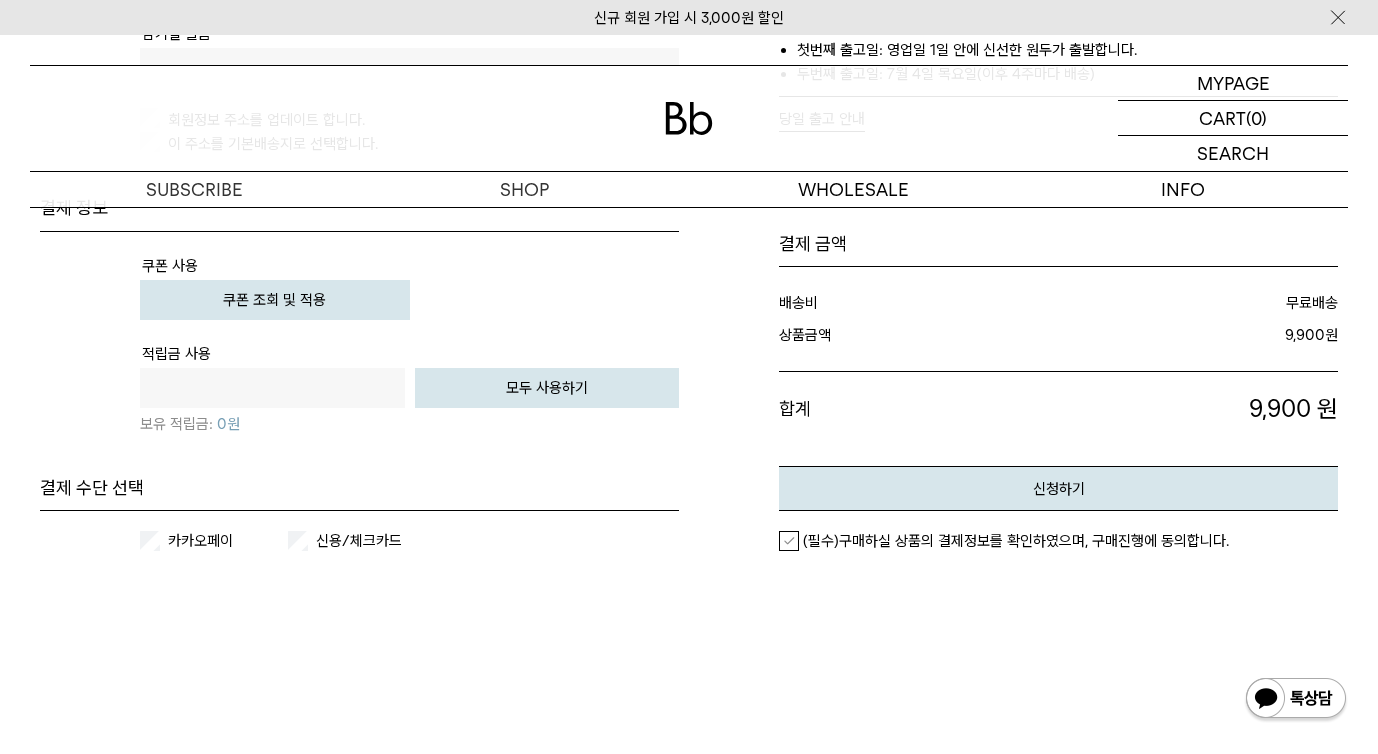 click on "쿠폰
조회 및 적용" at bounding box center [275, 300] 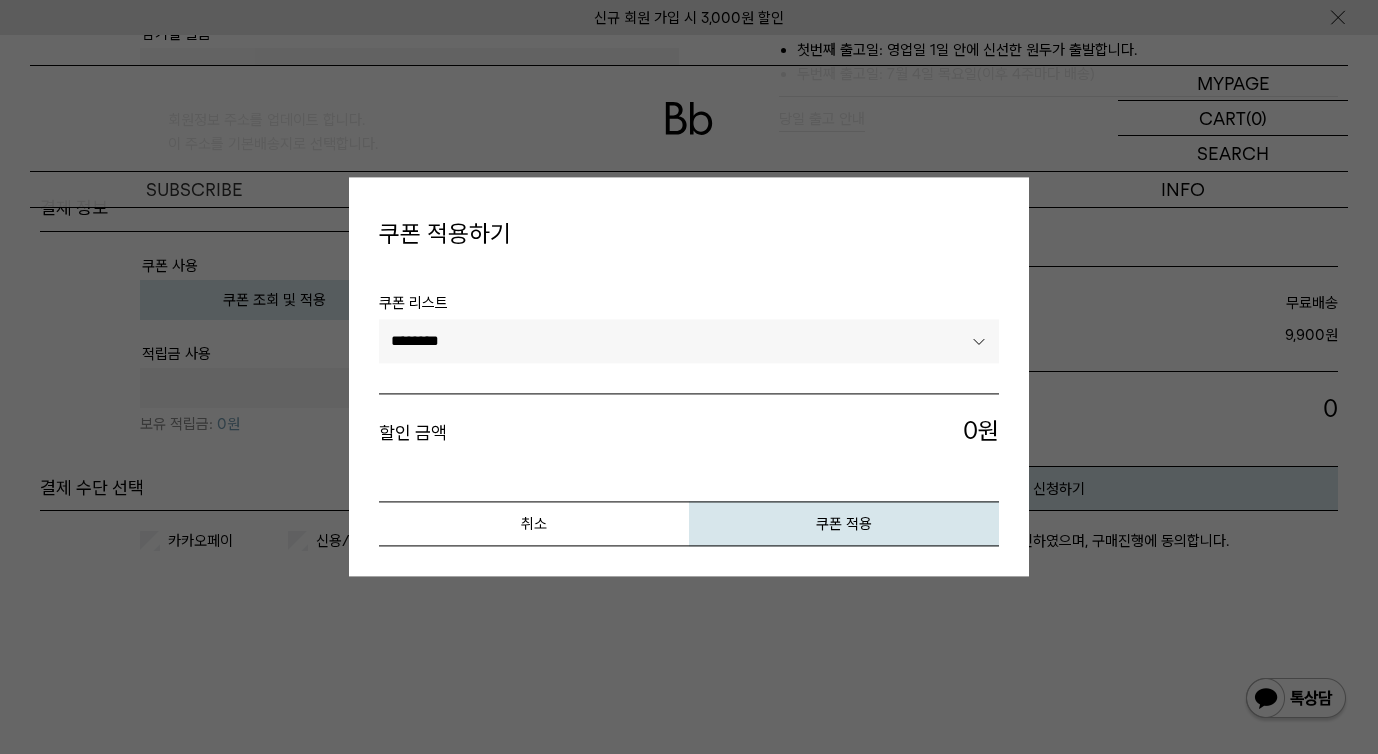click on "**********" at bounding box center (689, 341) 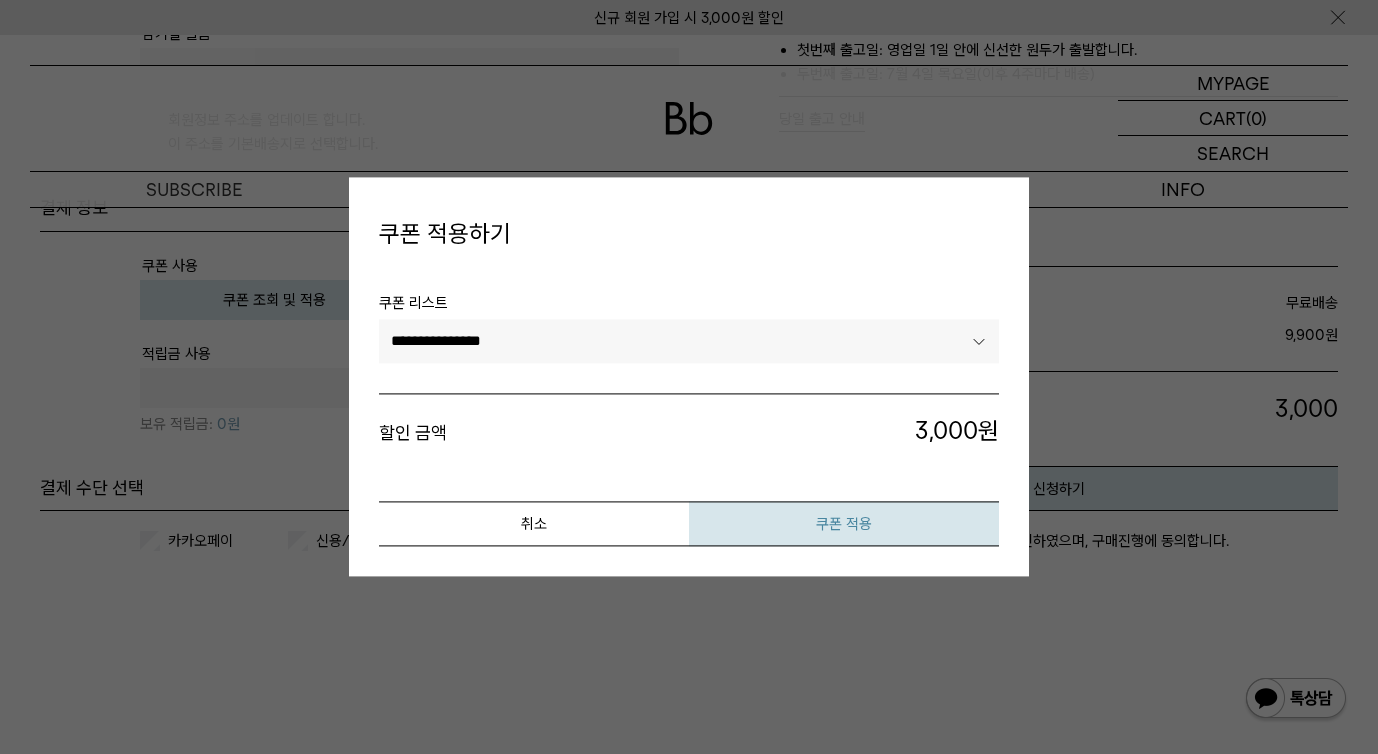 click on "쿠폰 적용" at bounding box center (844, 524) 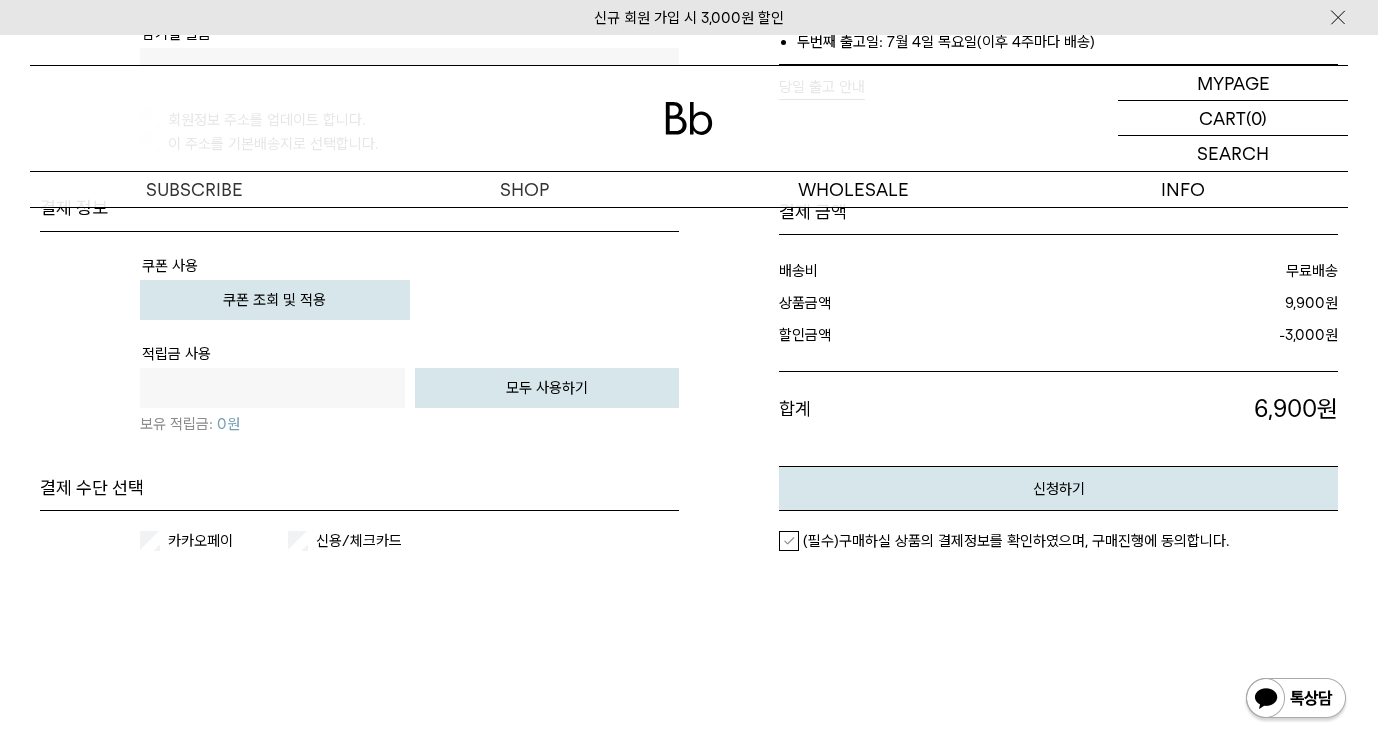 click on "신용/체크카드" at bounding box center [374, 541] 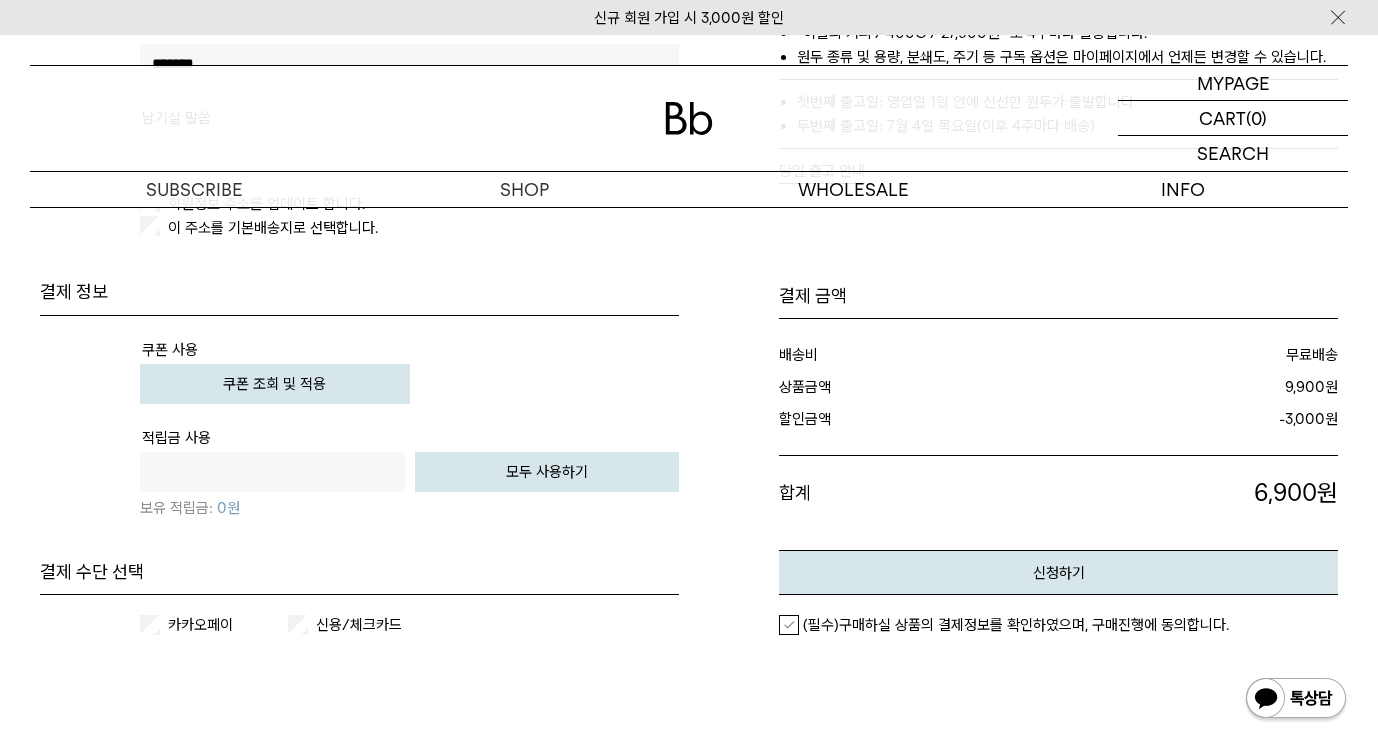 scroll, scrollTop: 732, scrollLeft: 0, axis: vertical 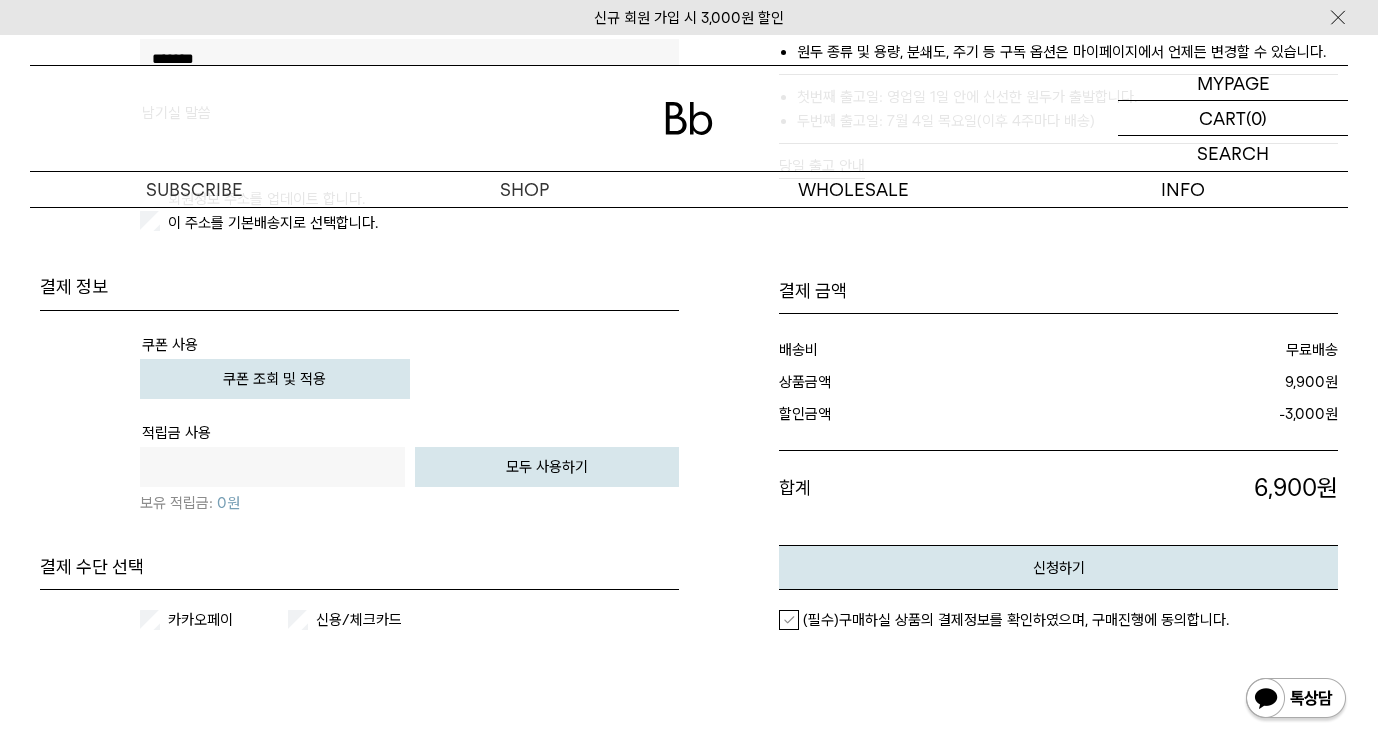click on "(필수)구매하실 상품의 결제정보를 확인하였으며,
구매진행에 동의합니다." at bounding box center [1004, 620] 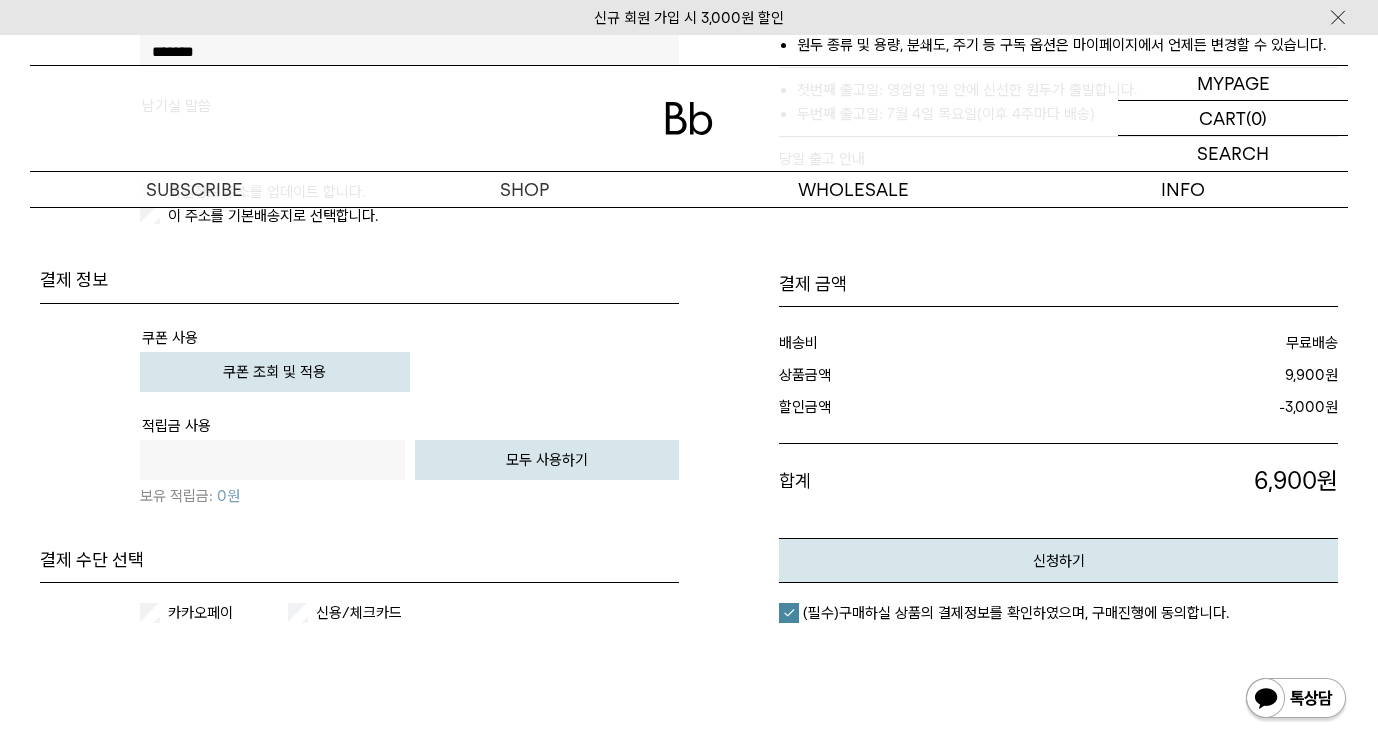 scroll, scrollTop: 781, scrollLeft: 0, axis: vertical 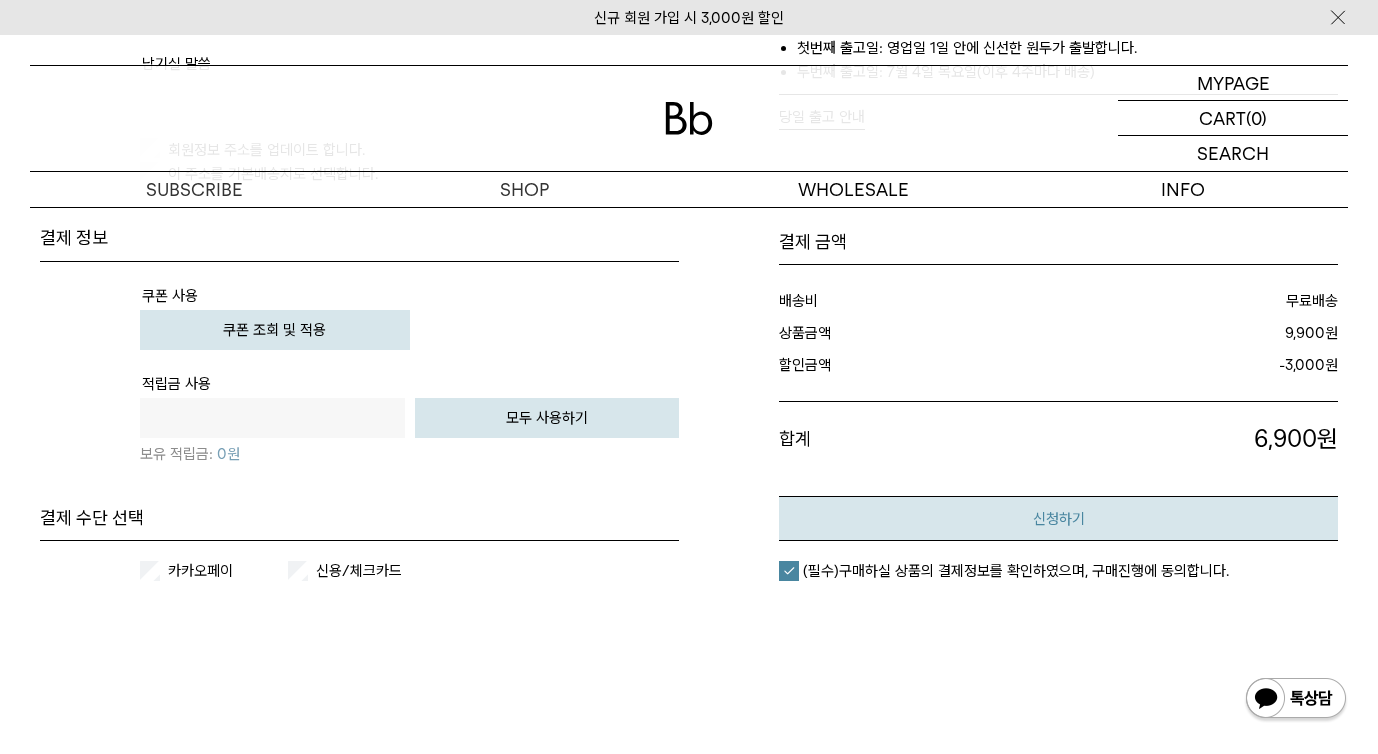 click on "신청하기" at bounding box center [1058, 518] 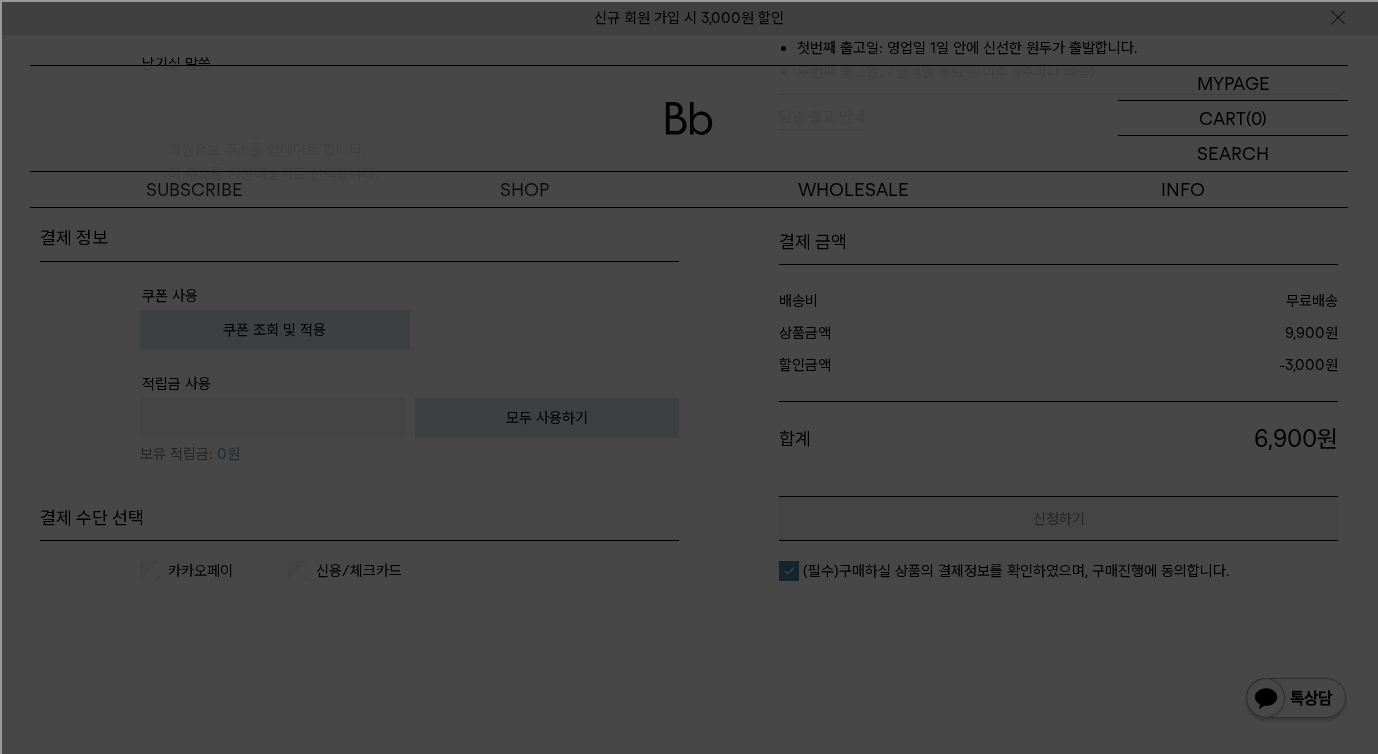 scroll, scrollTop: 0, scrollLeft: 0, axis: both 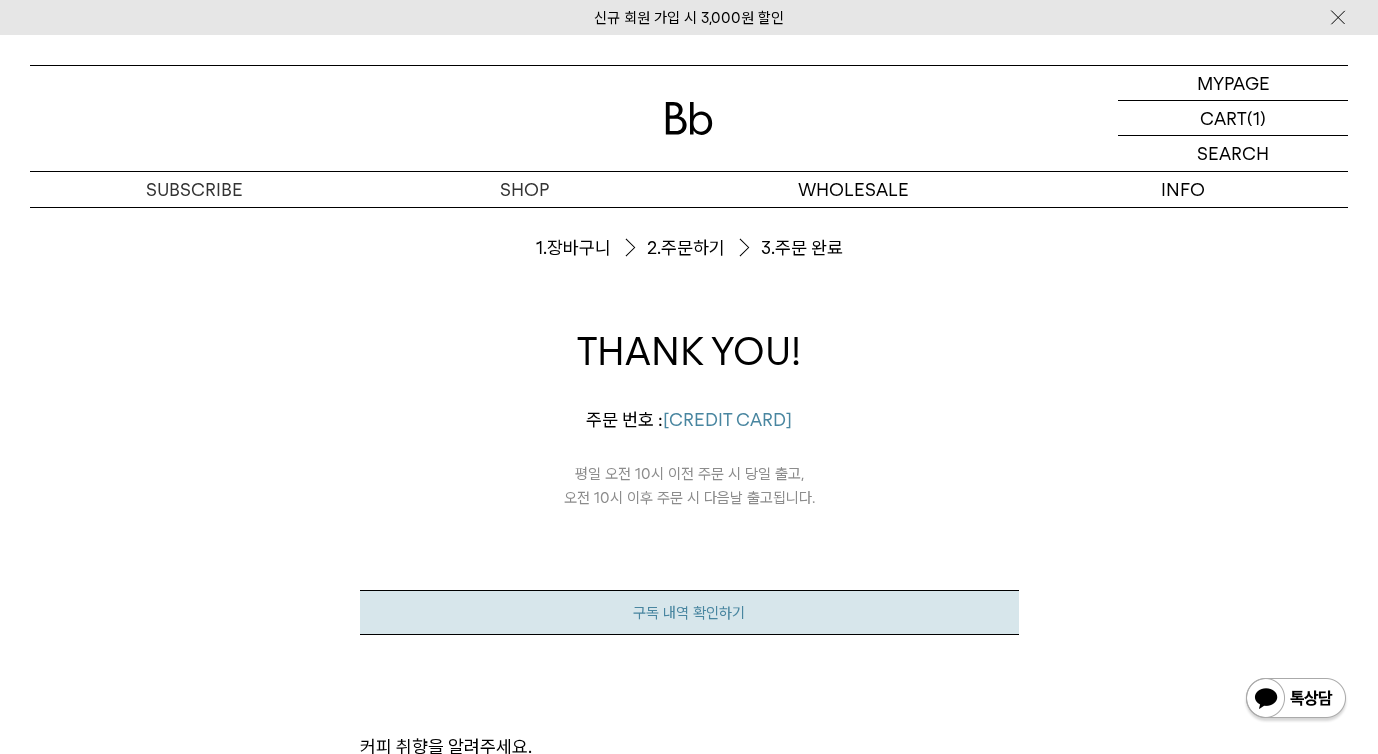 click on "구독 내역 확인하기" at bounding box center (689, 612) 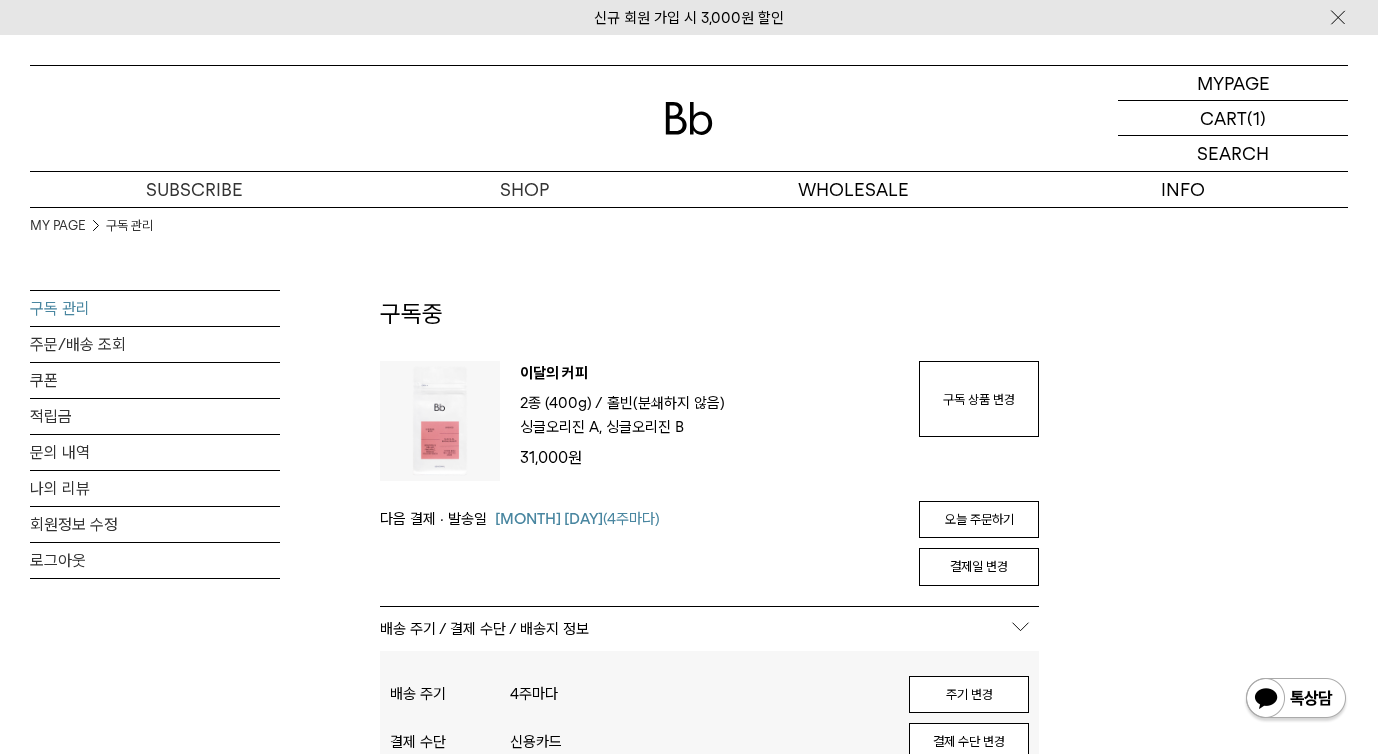 scroll, scrollTop: 0, scrollLeft: 0, axis: both 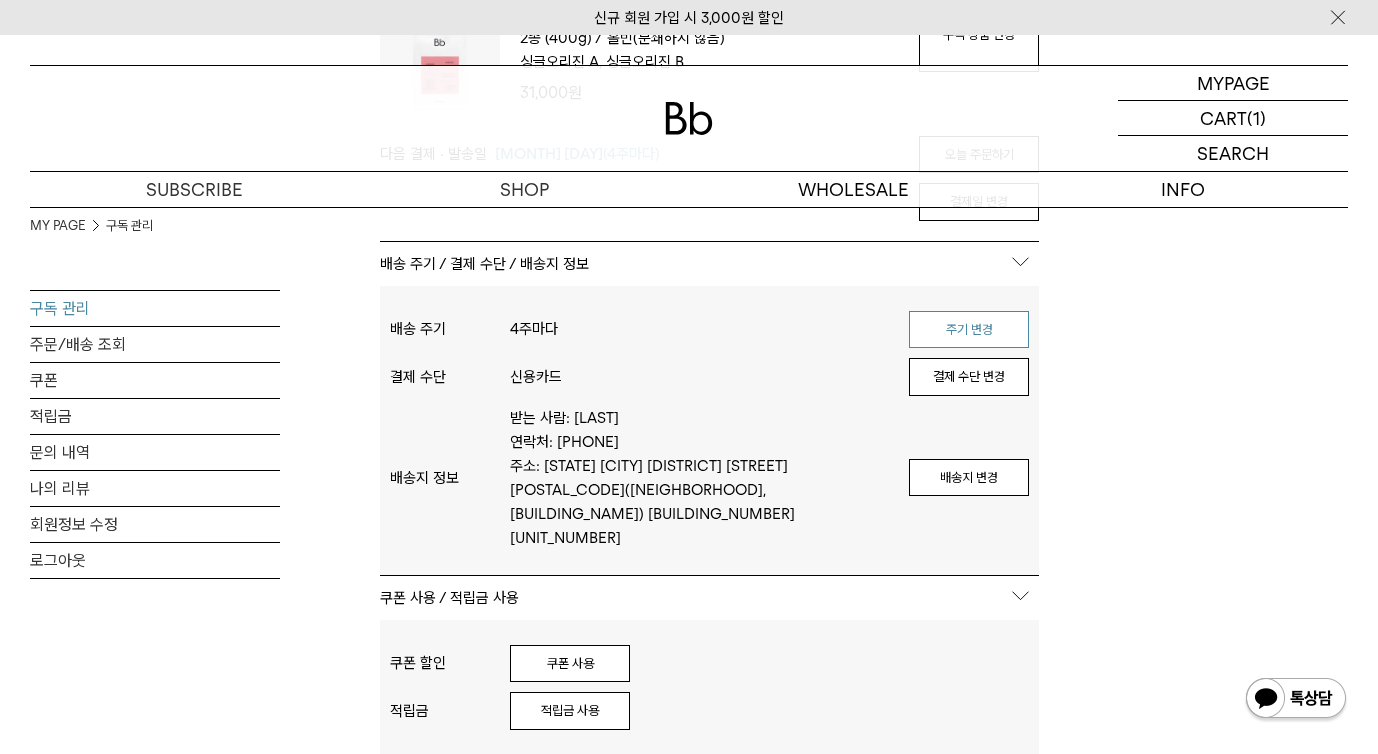 type on "******" 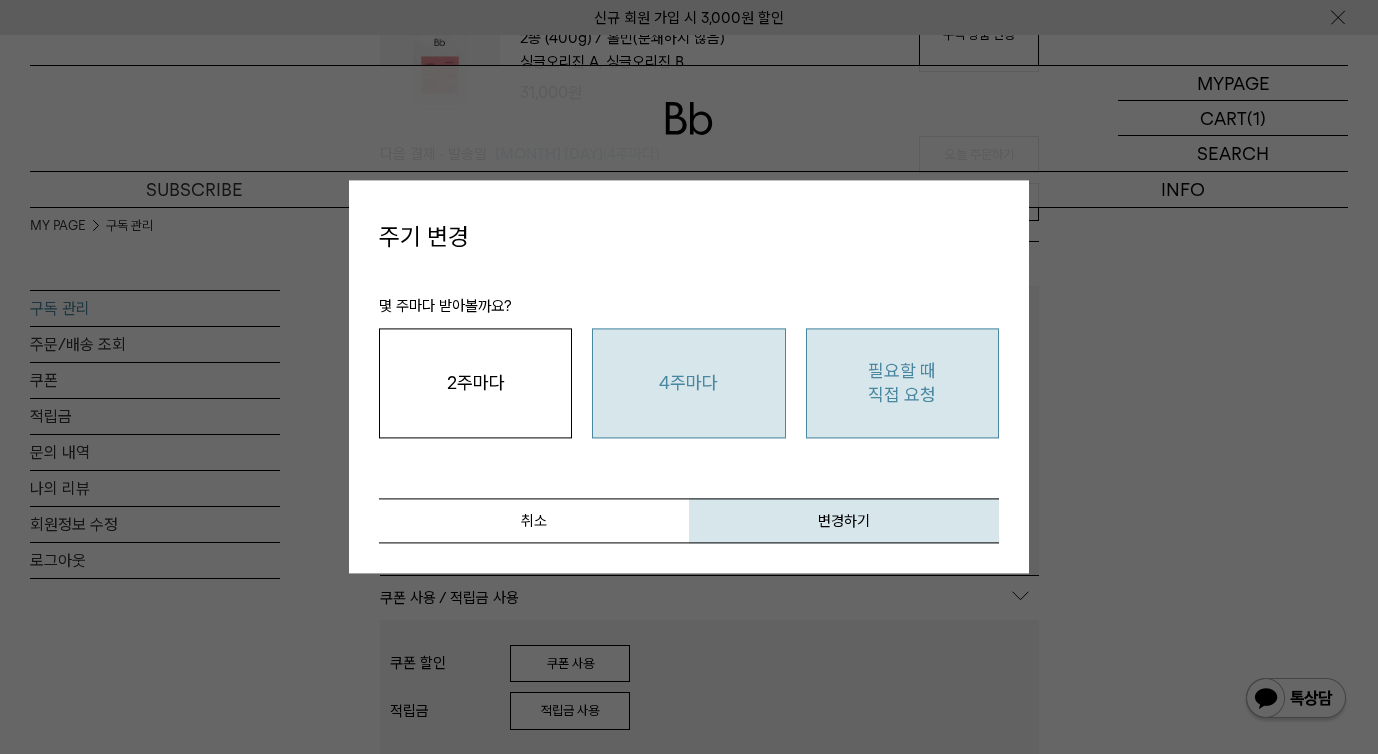 click on "필요할 때  직접 요청" at bounding box center (902, 383) 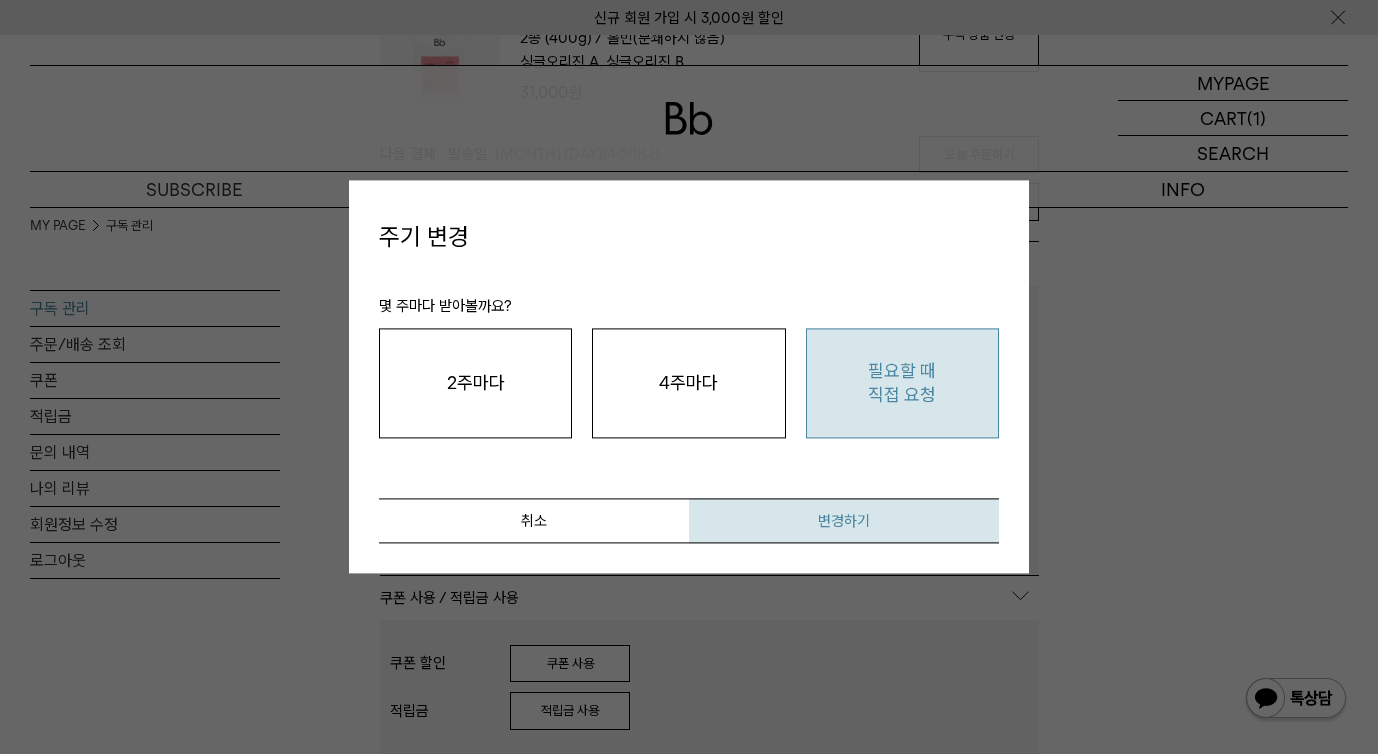 click on "변경하기" at bounding box center (844, 521) 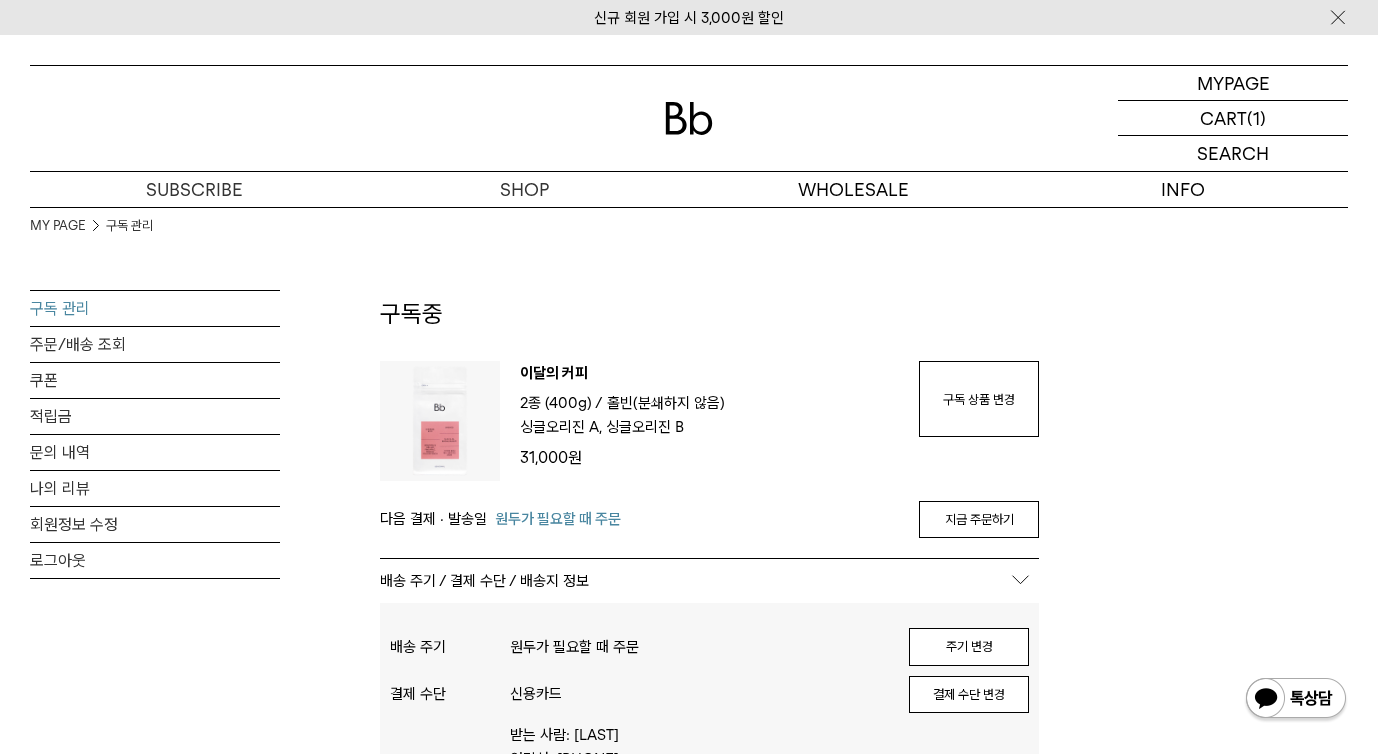 scroll, scrollTop: 365, scrollLeft: 0, axis: vertical 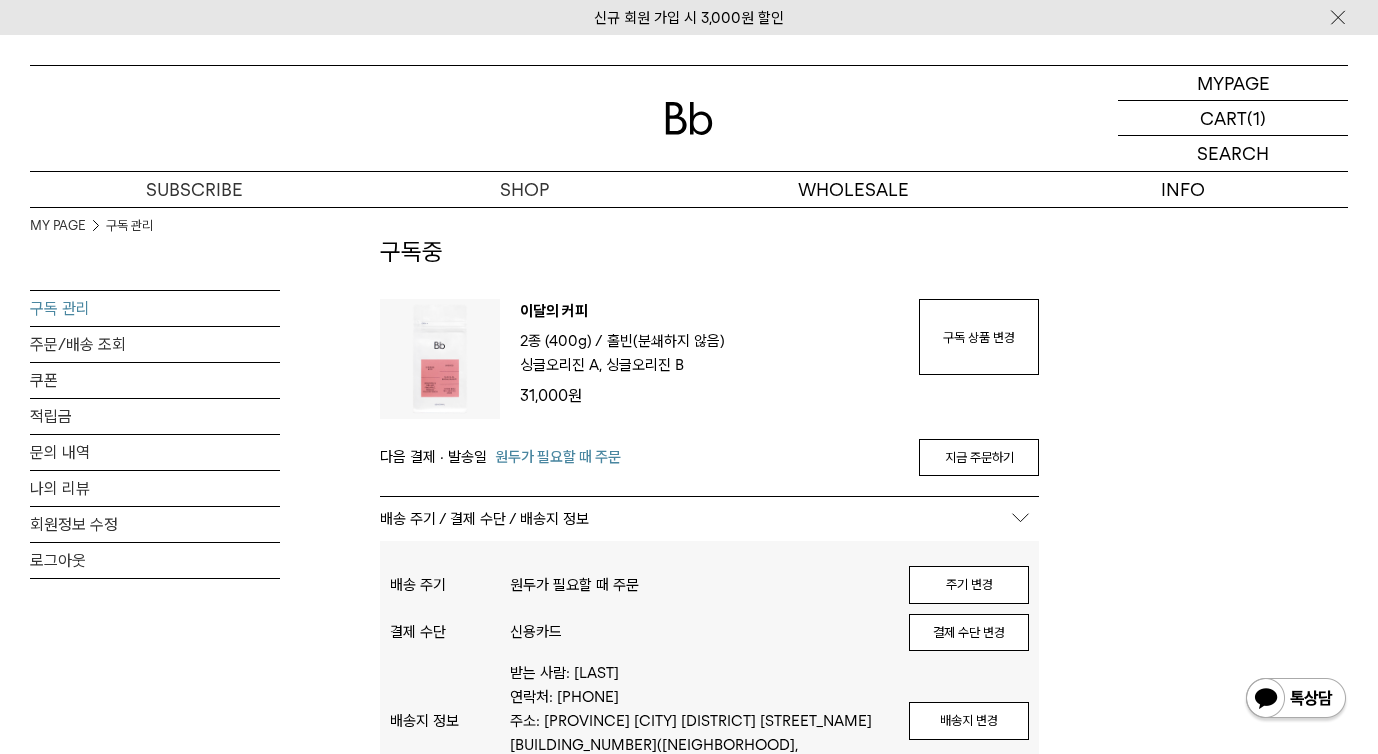 type on "******" 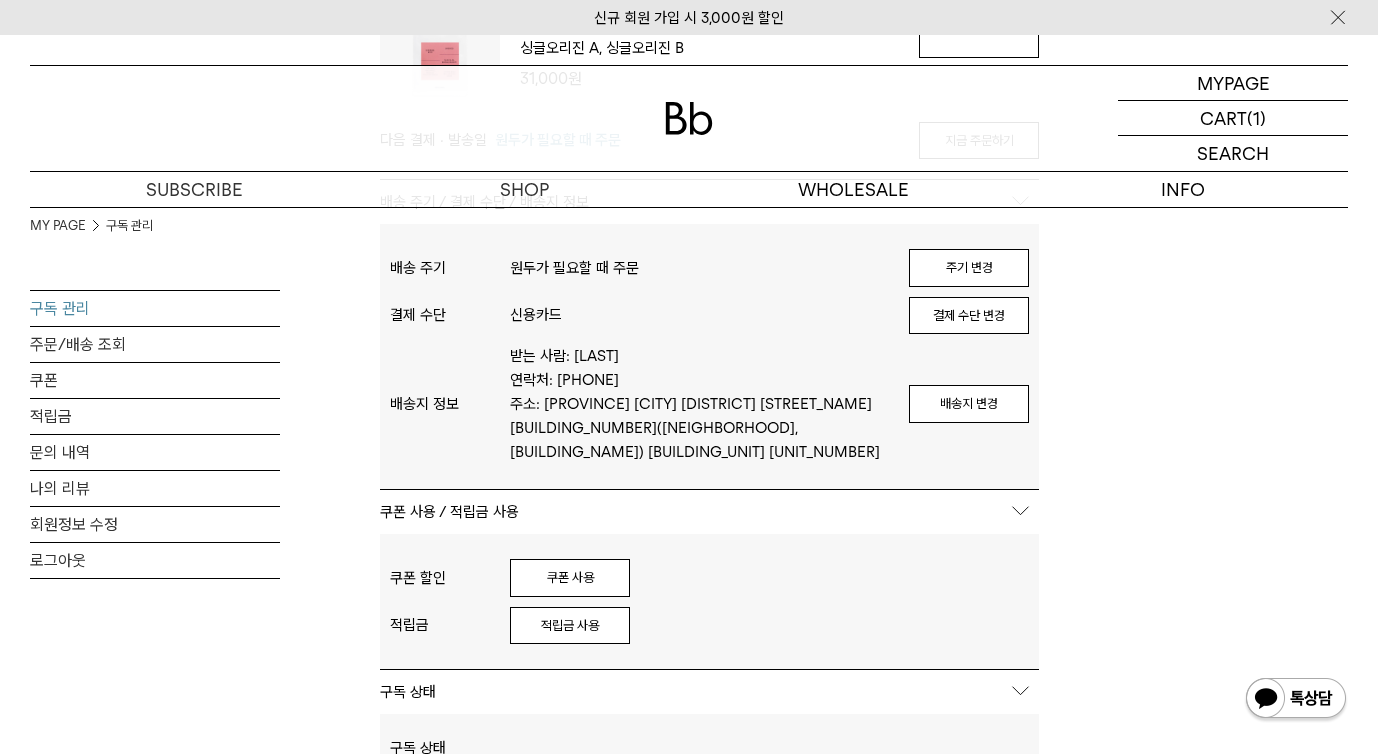 scroll, scrollTop: 103, scrollLeft: 0, axis: vertical 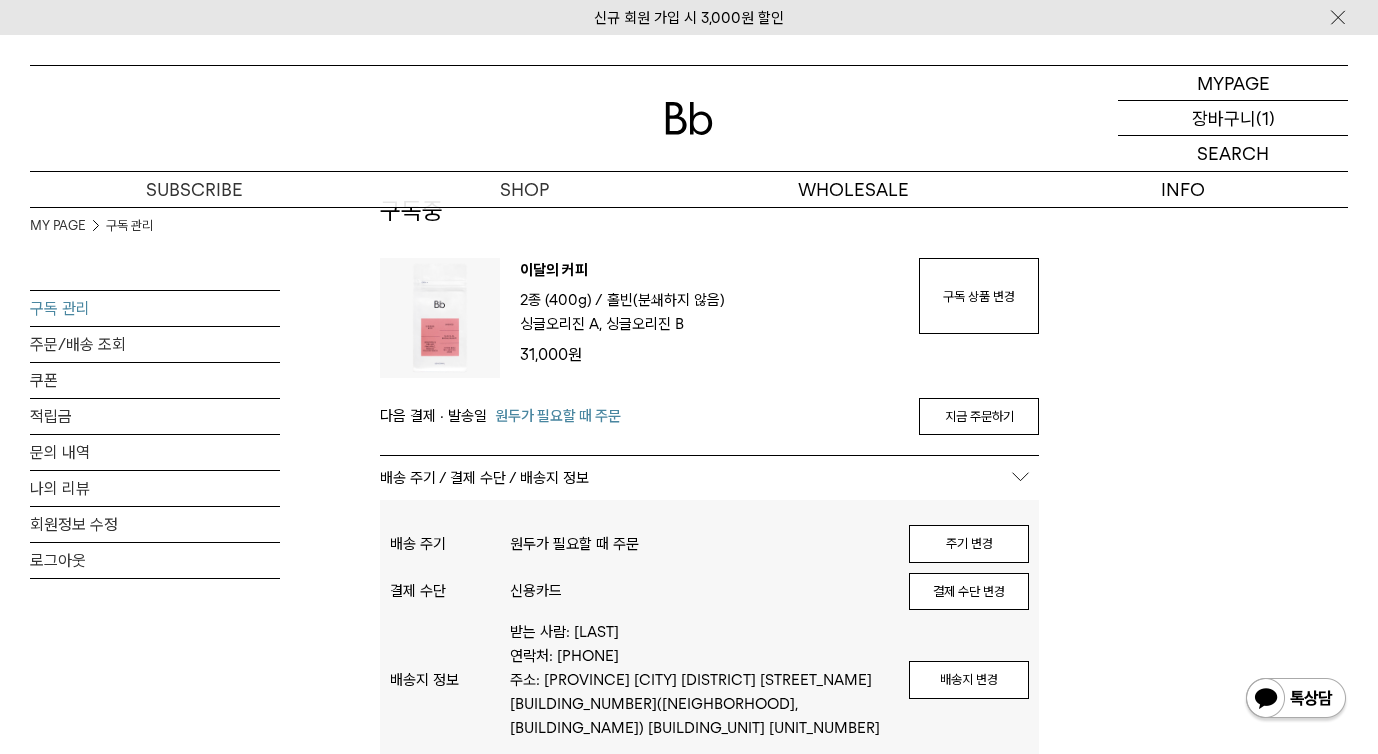 click on "장바구니" at bounding box center (1224, 118) 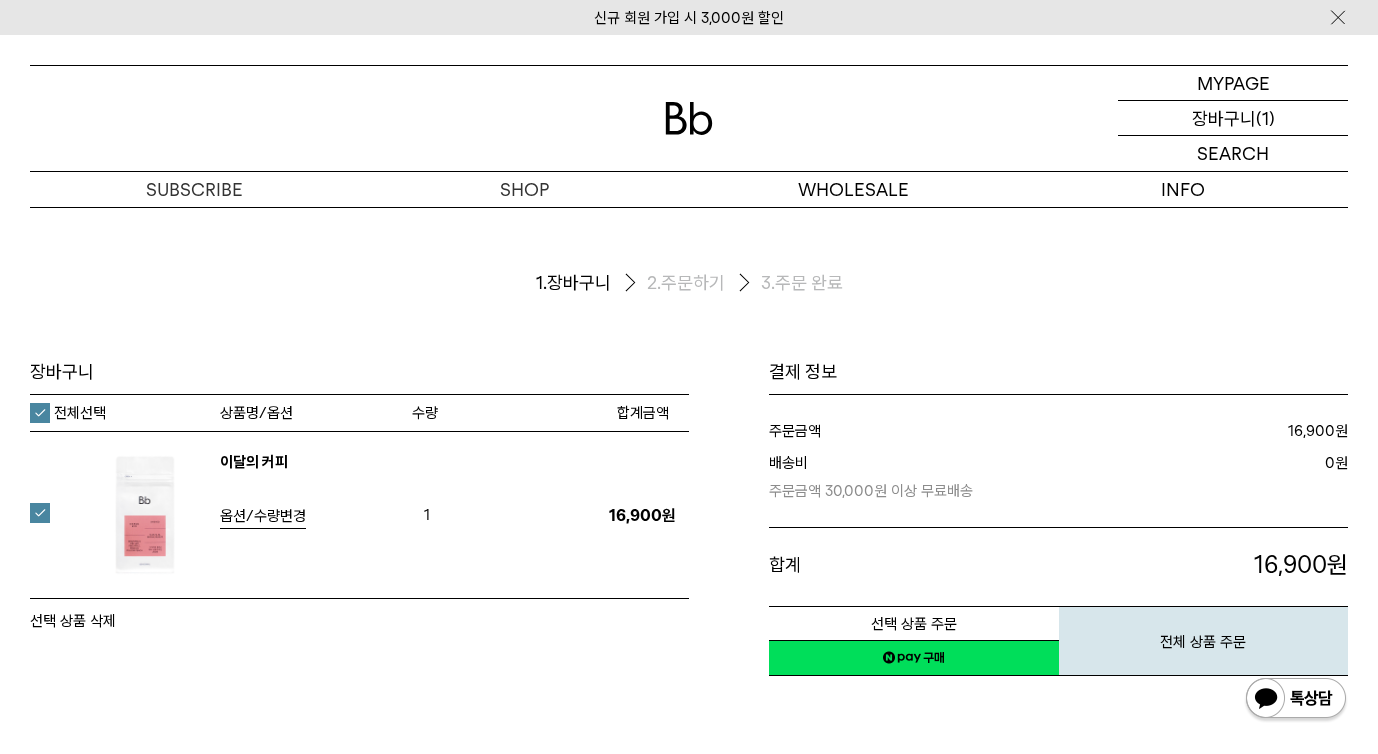 scroll, scrollTop: 0, scrollLeft: 0, axis: both 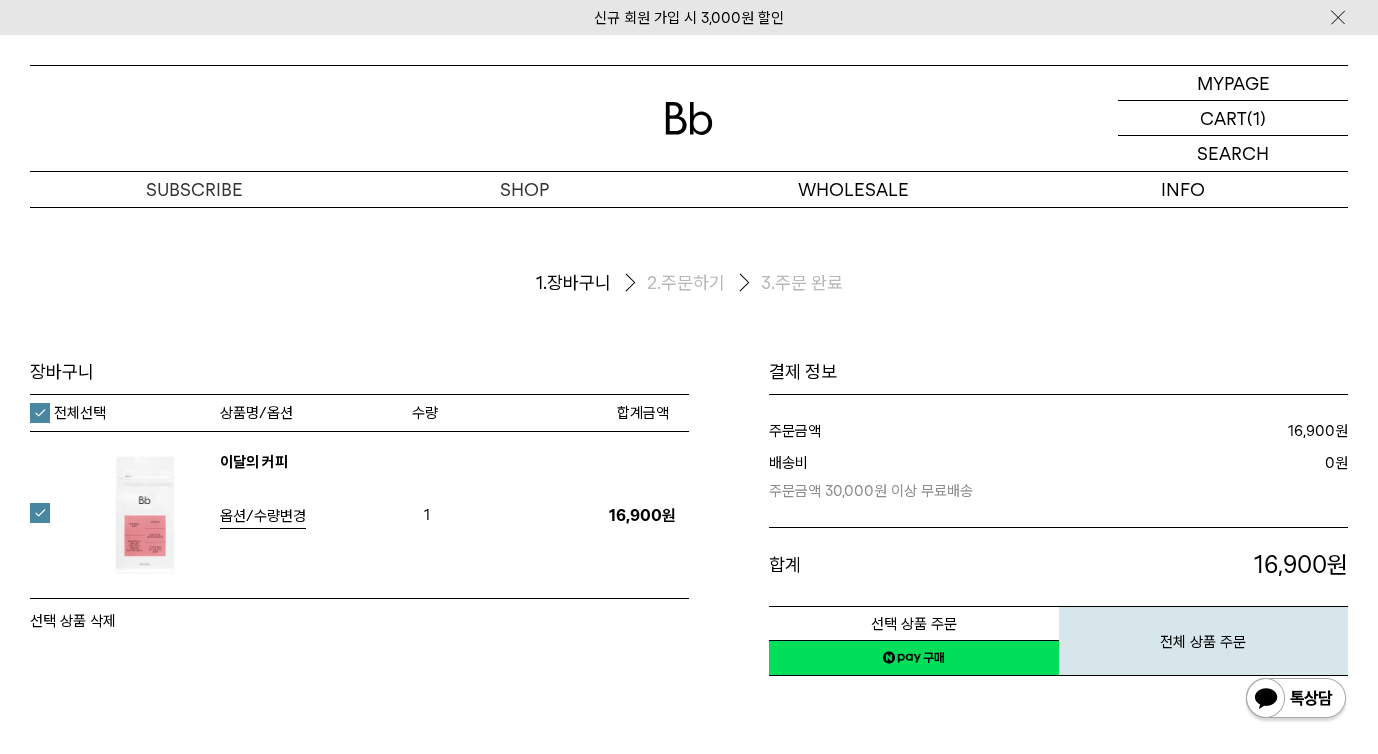click on "선택 상품
삭제" at bounding box center [73, 621] 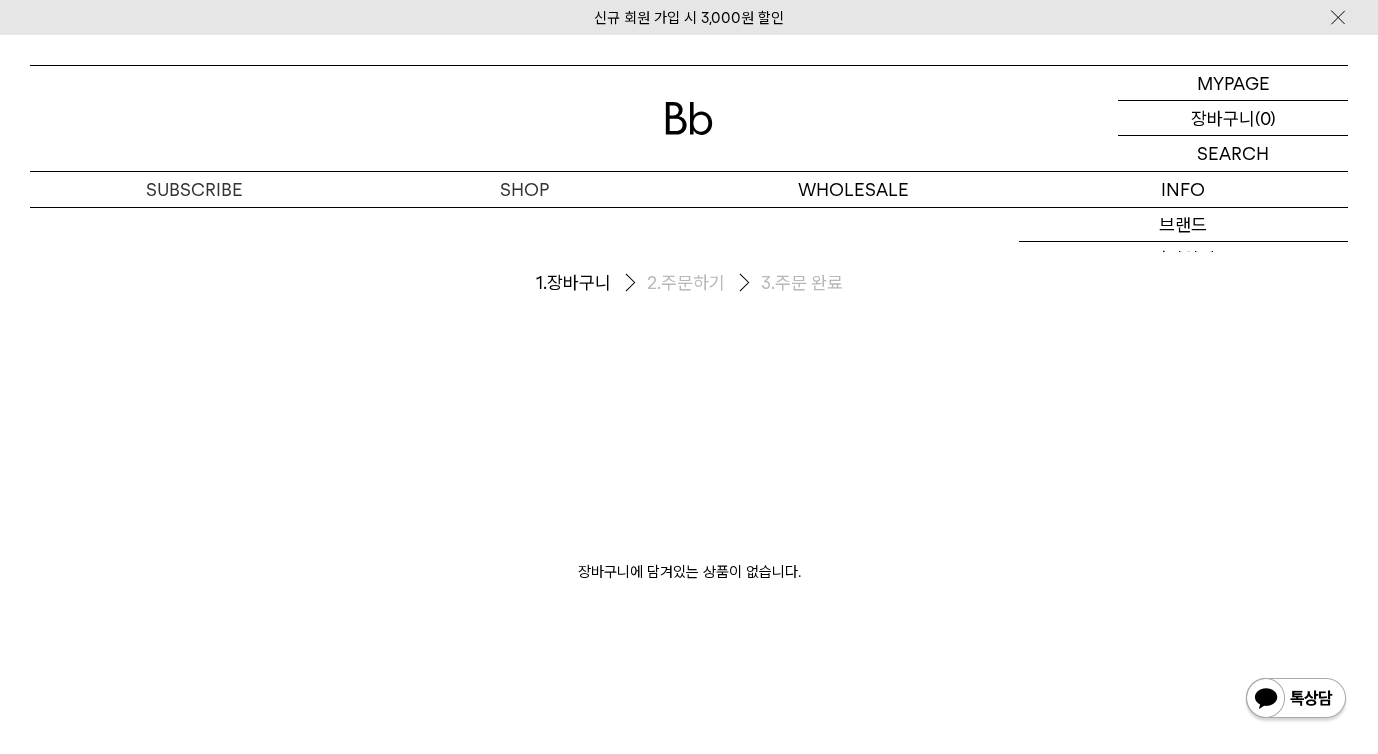 scroll, scrollTop: 0, scrollLeft: 0, axis: both 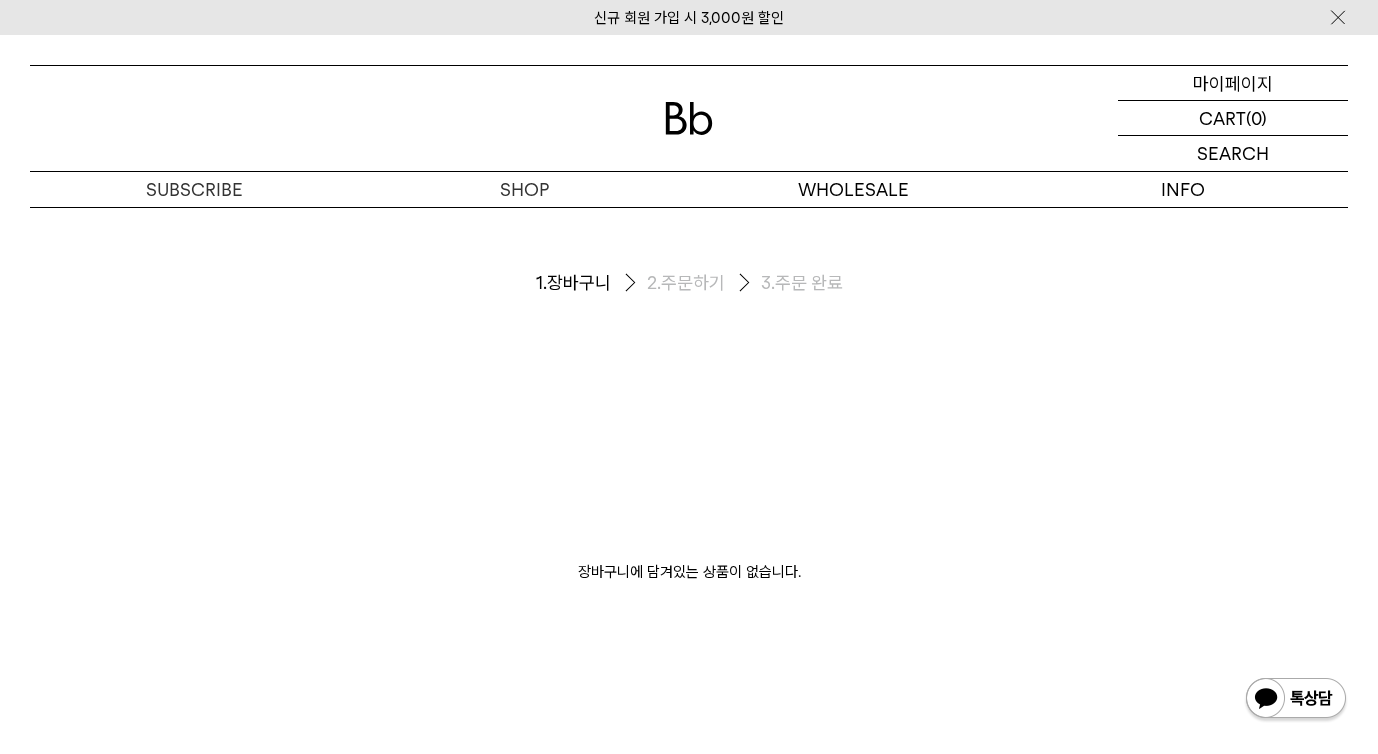 click on "마이페이지" at bounding box center [1233, 83] 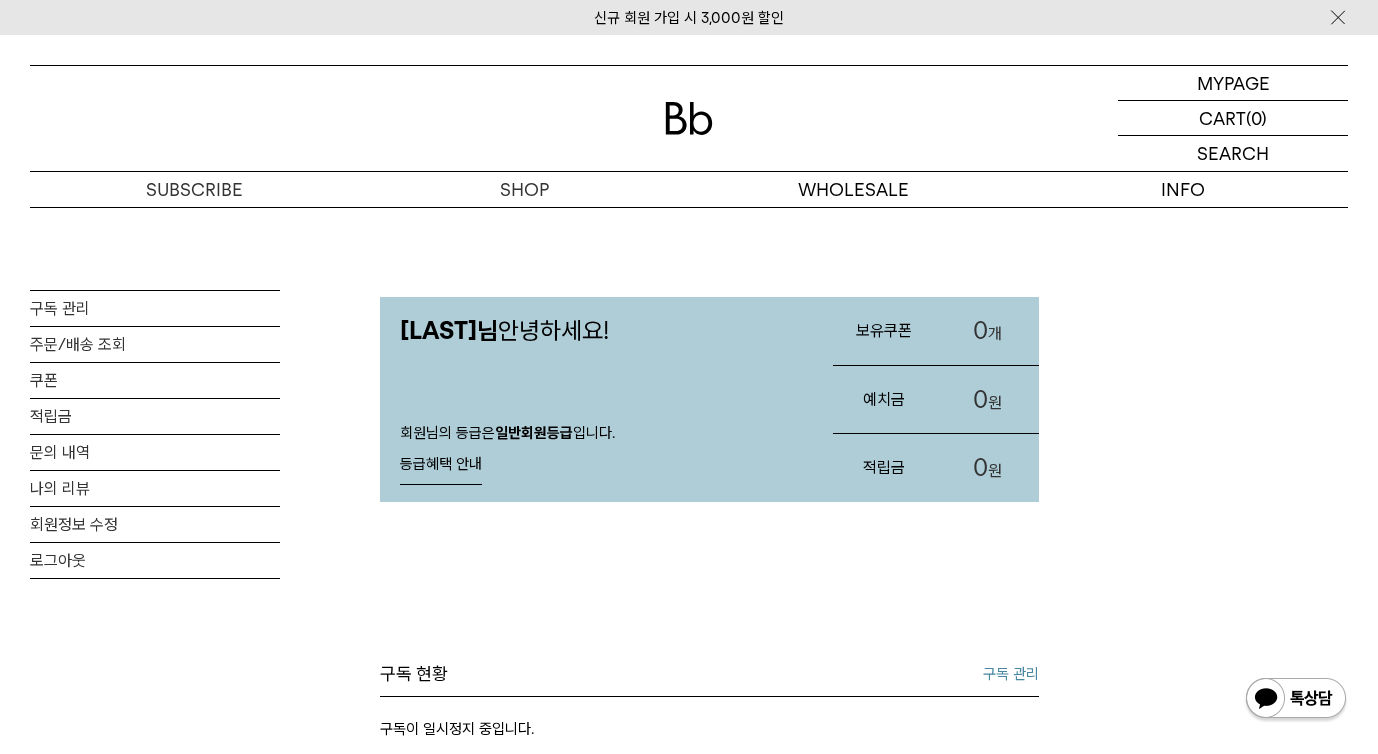 scroll, scrollTop: 0, scrollLeft: 0, axis: both 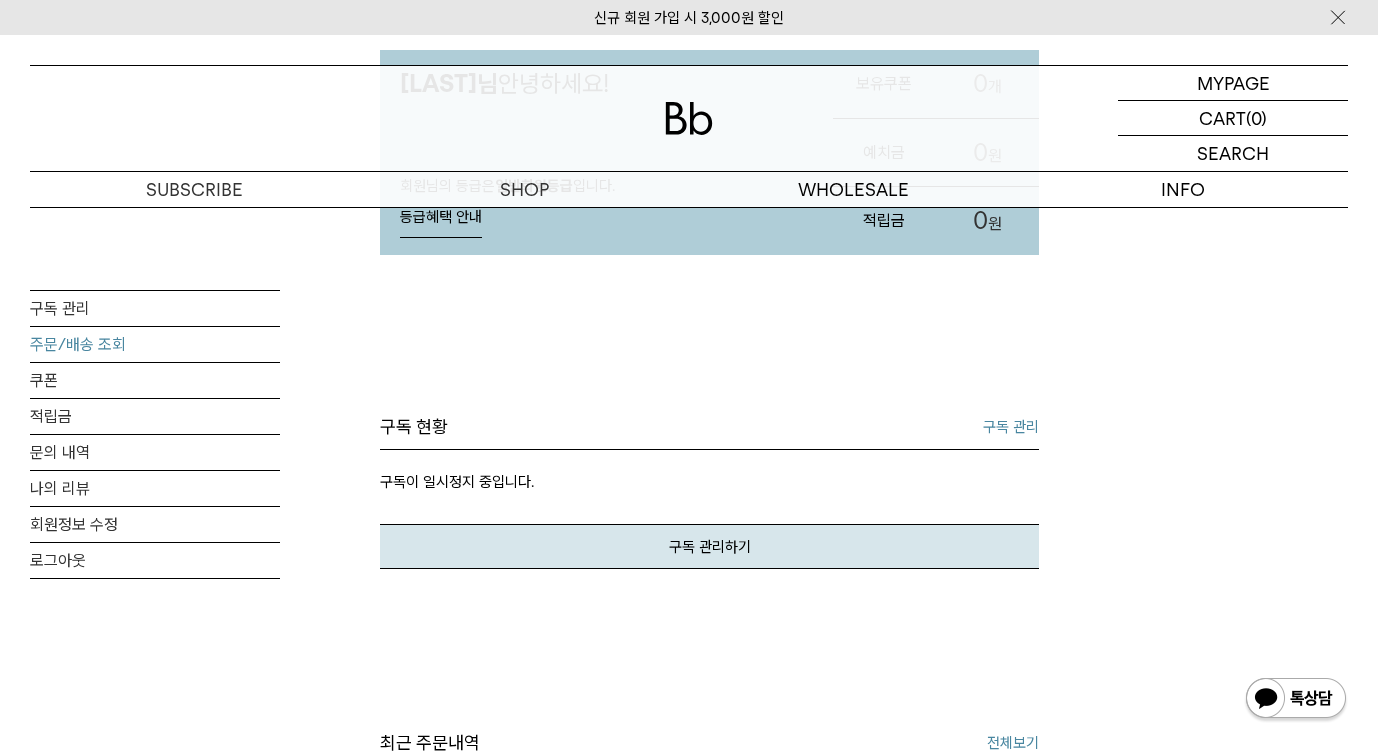 click on "주문/배송 조회" at bounding box center [155, 344] 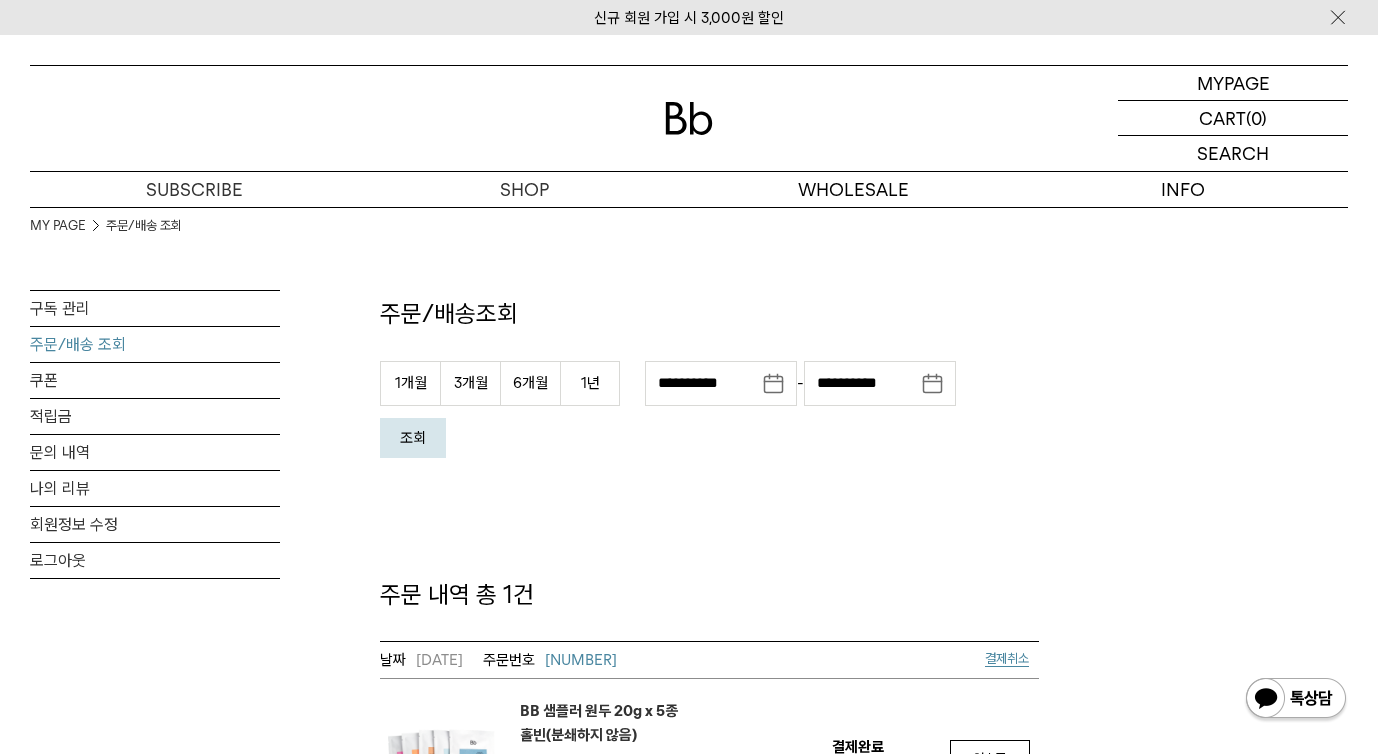 scroll, scrollTop: 548, scrollLeft: 0, axis: vertical 